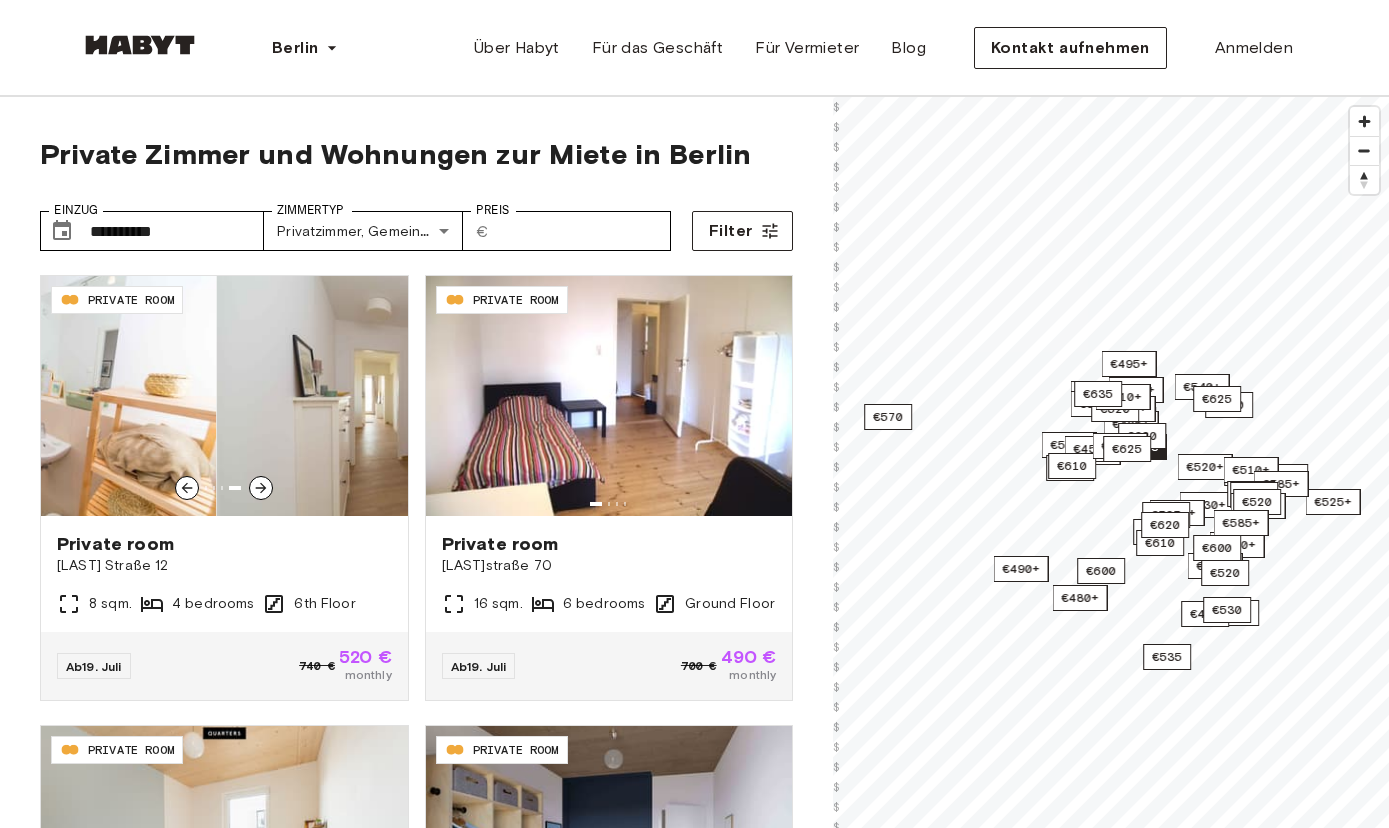 scroll, scrollTop: 0, scrollLeft: 0, axis: both 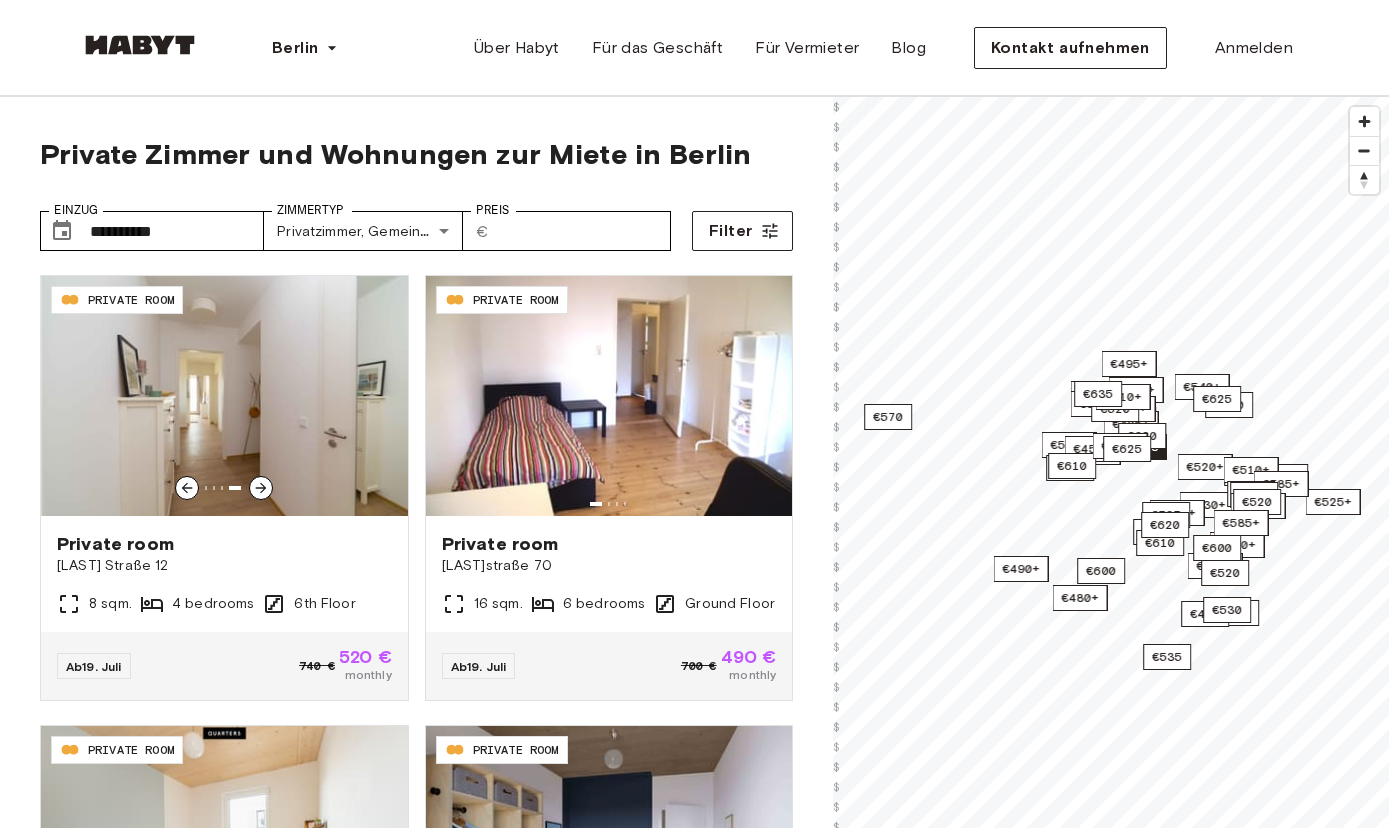 click 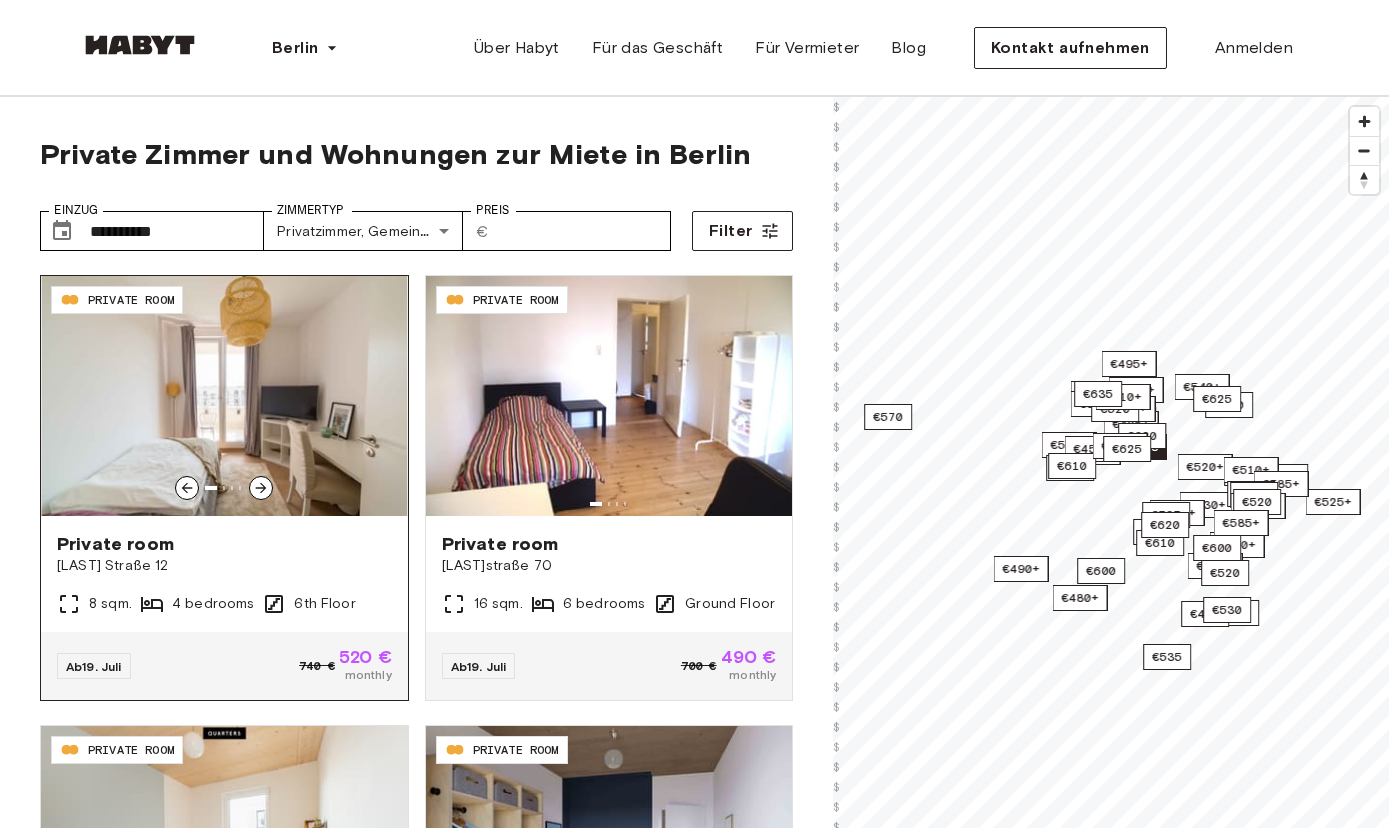 click at bounding box center (224, 396) 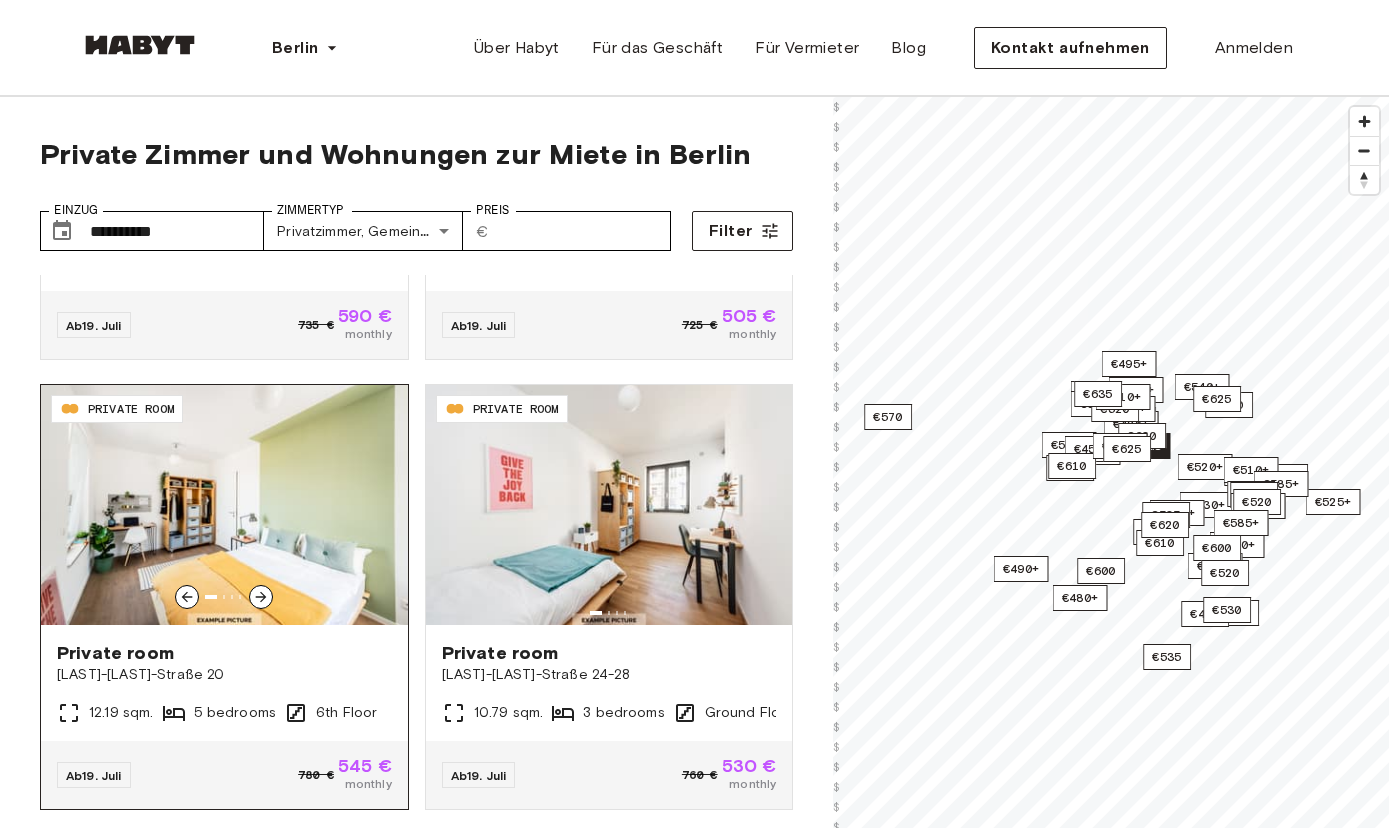 scroll, scrollTop: 793, scrollLeft: 0, axis: vertical 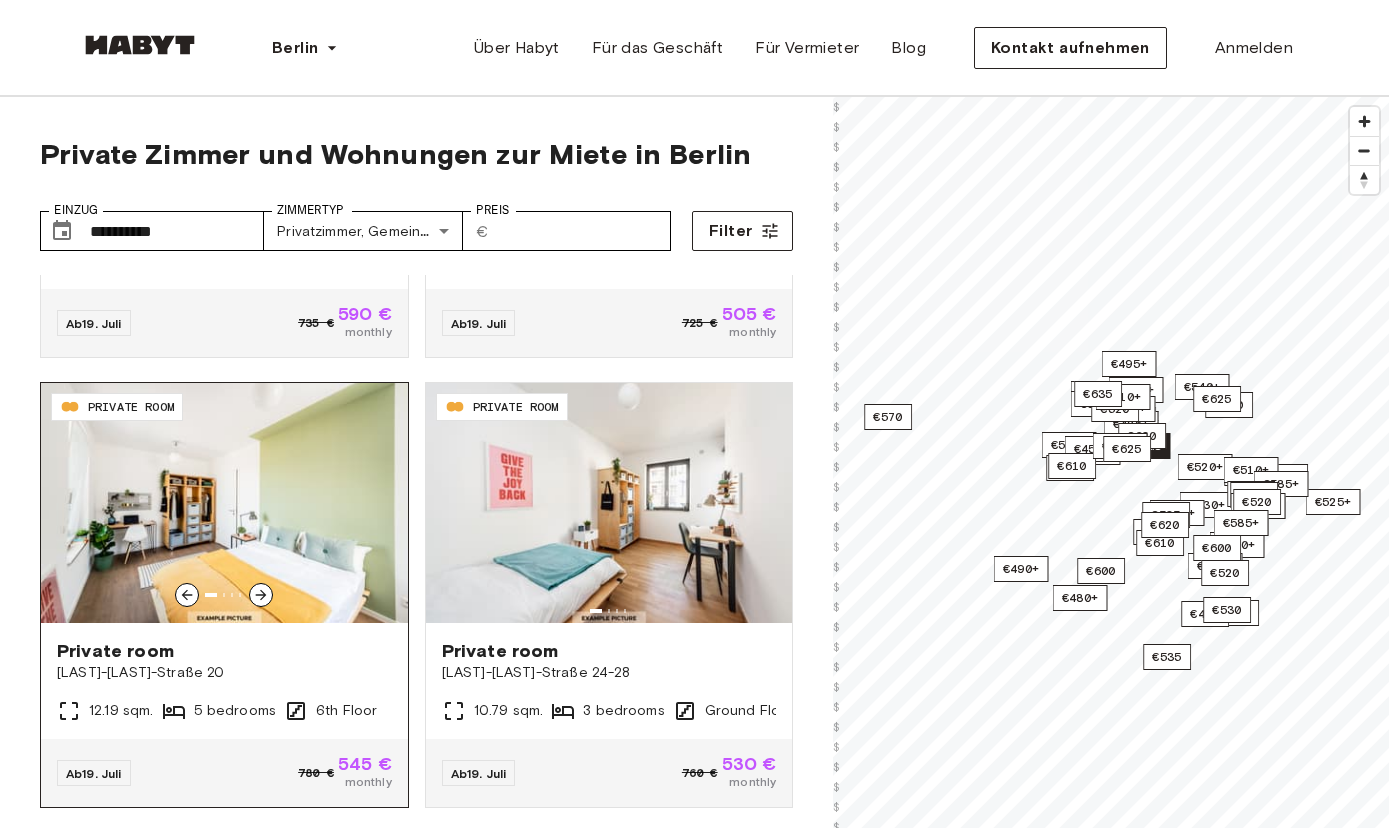 click 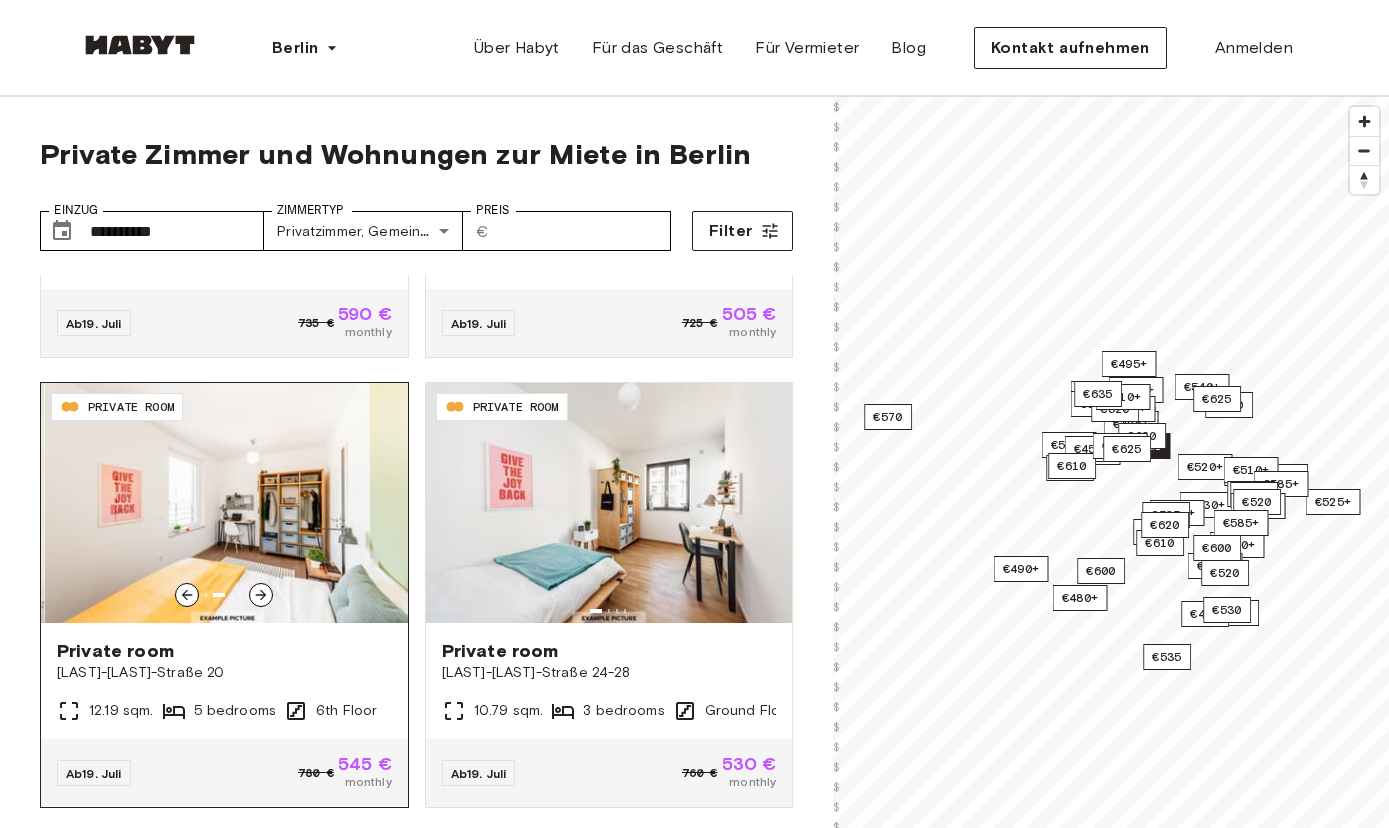 click 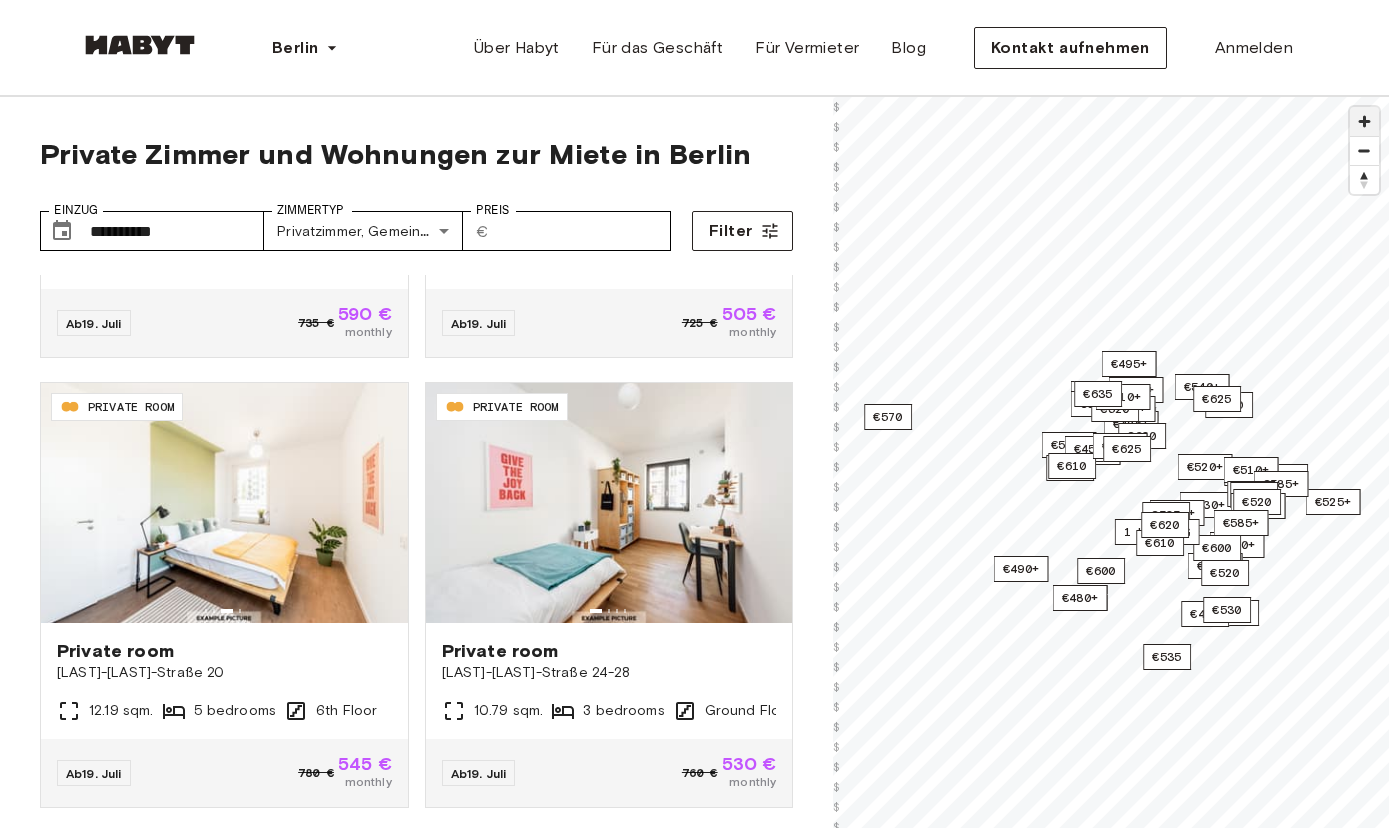 click at bounding box center (1364, 121) 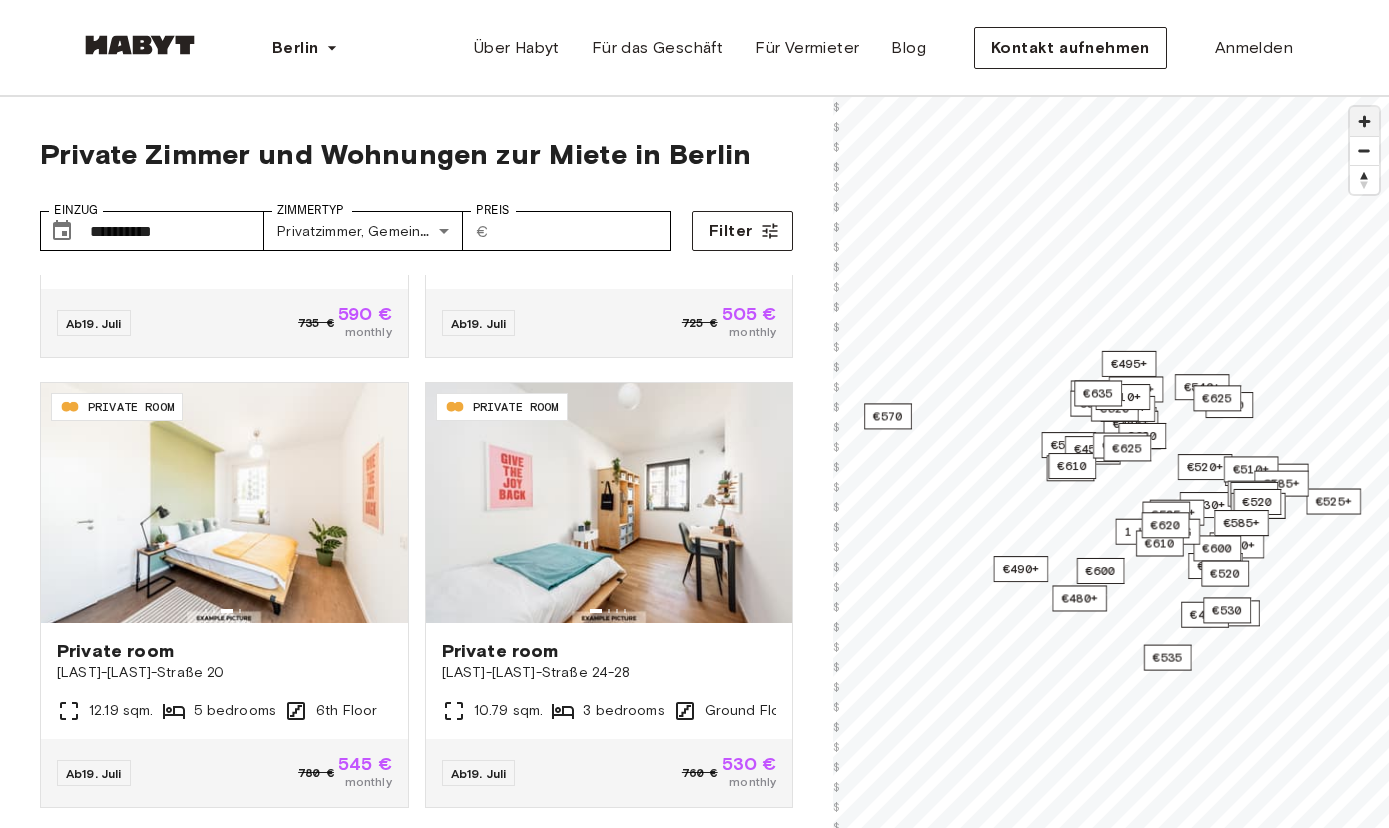 click at bounding box center [1364, 121] 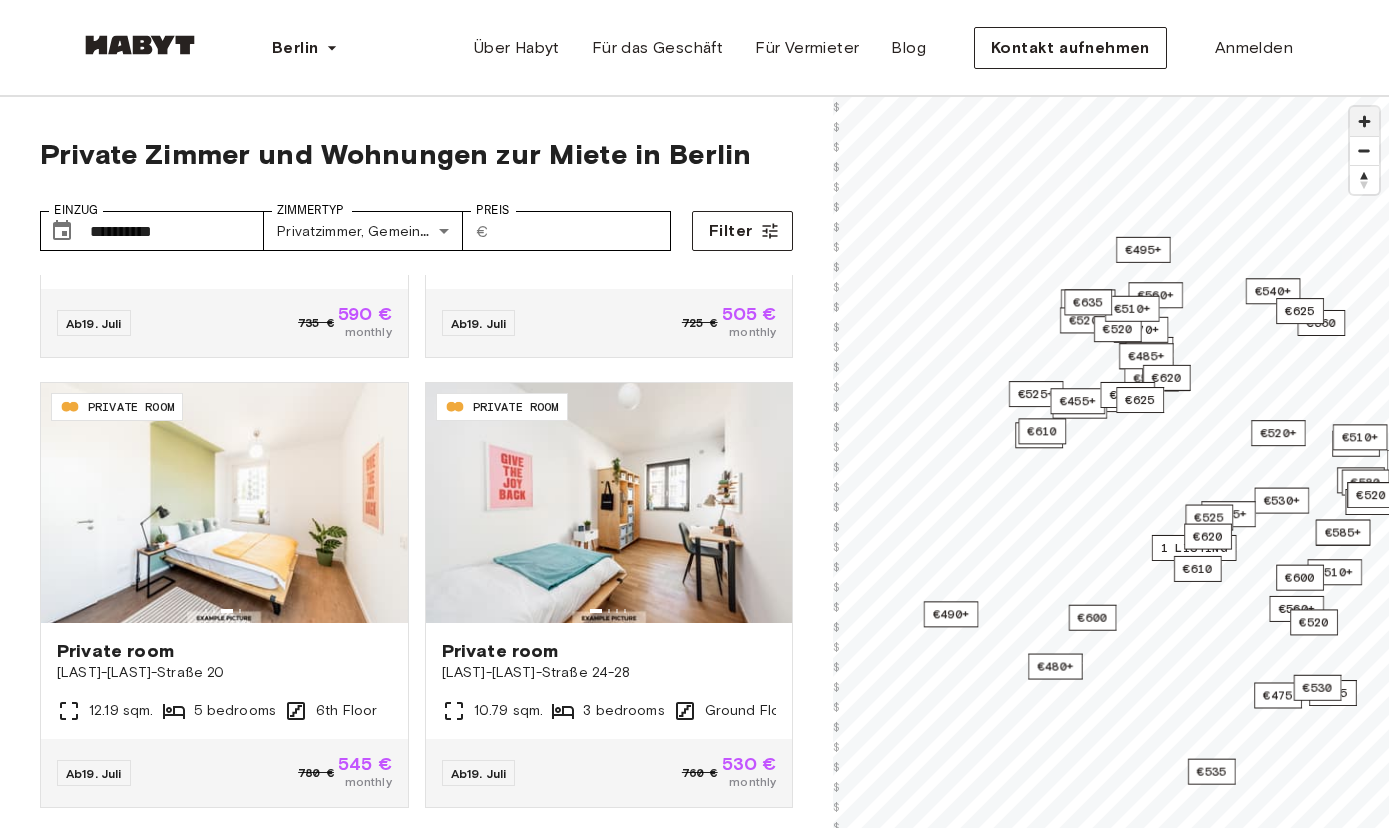 click at bounding box center (1364, 121) 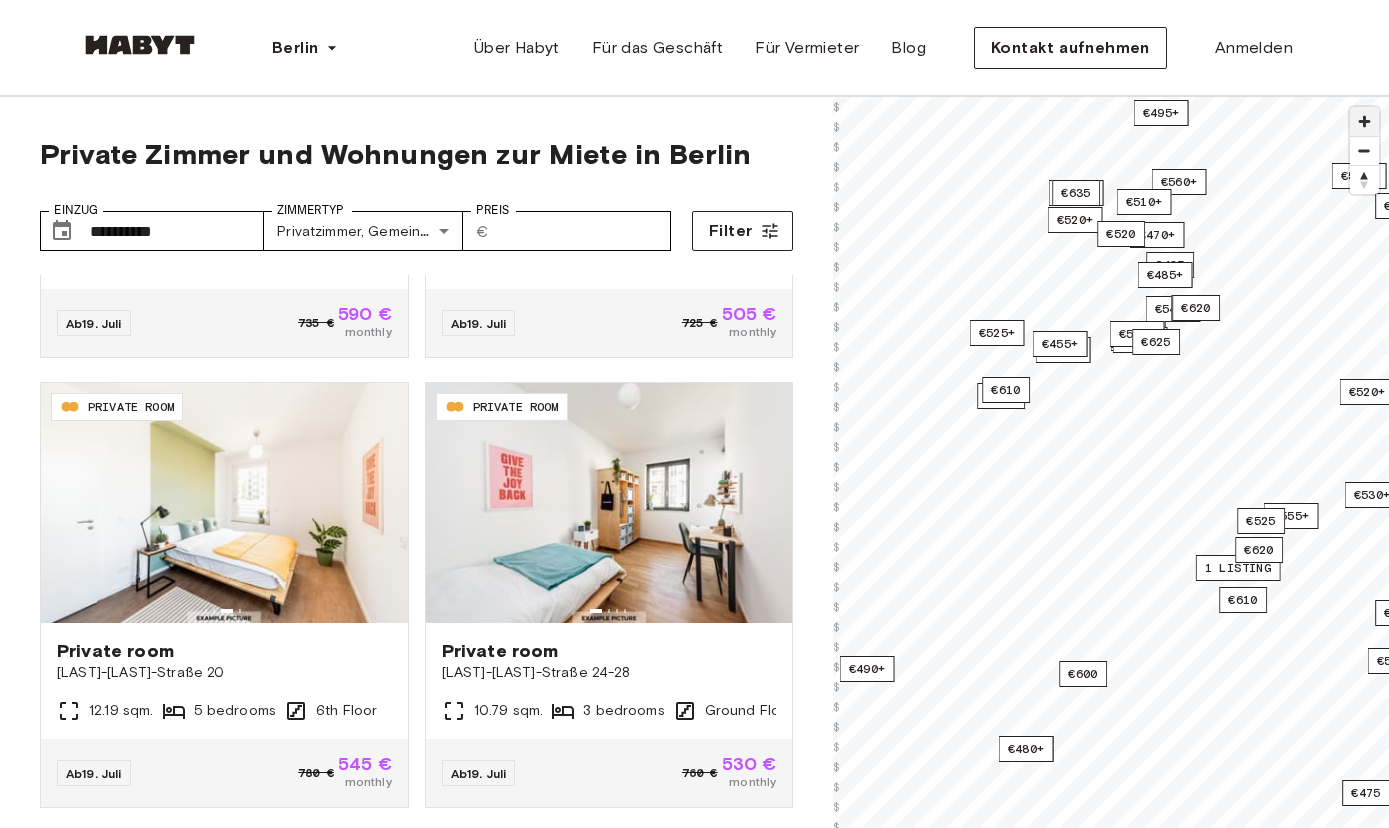 click at bounding box center (1364, 121) 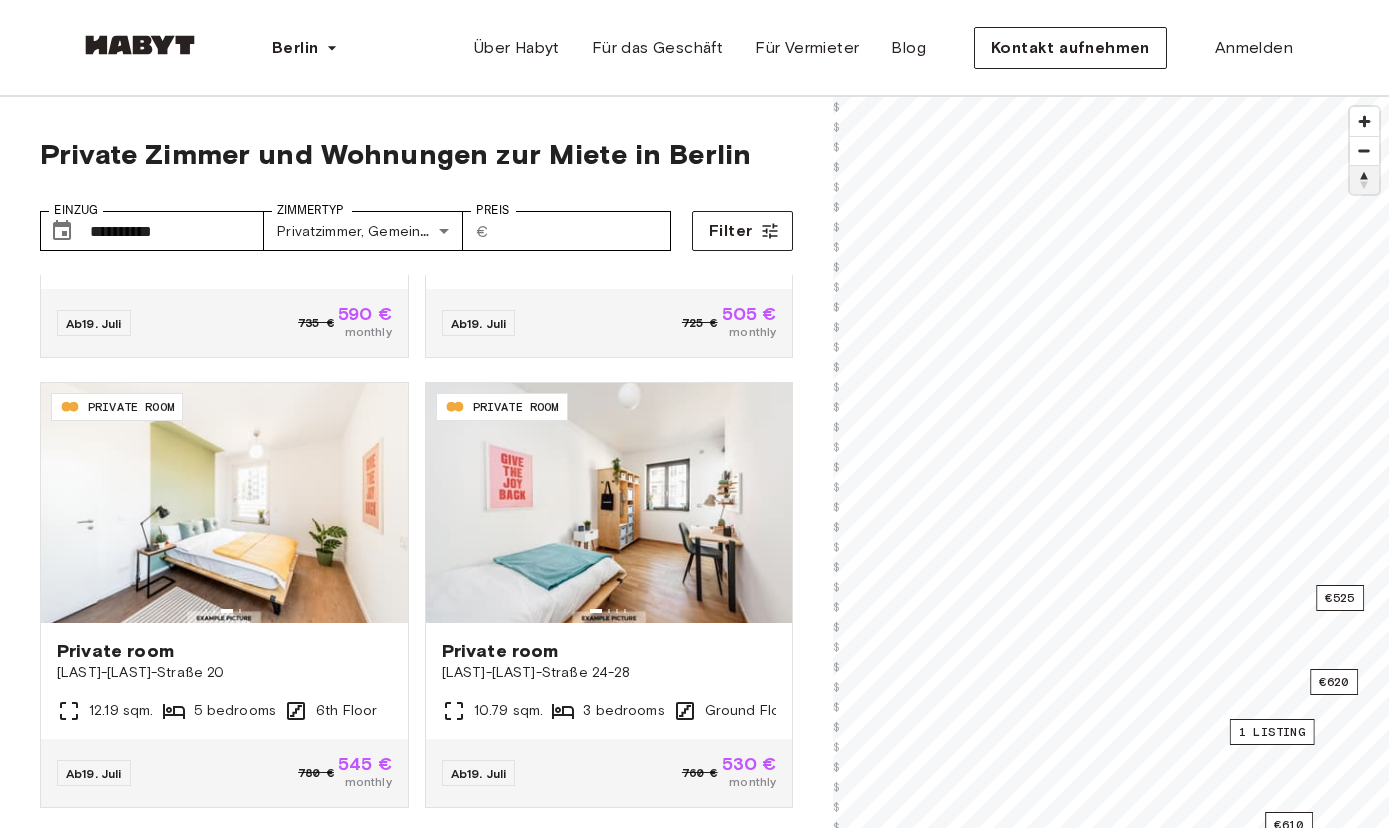 click at bounding box center [1364, 179] 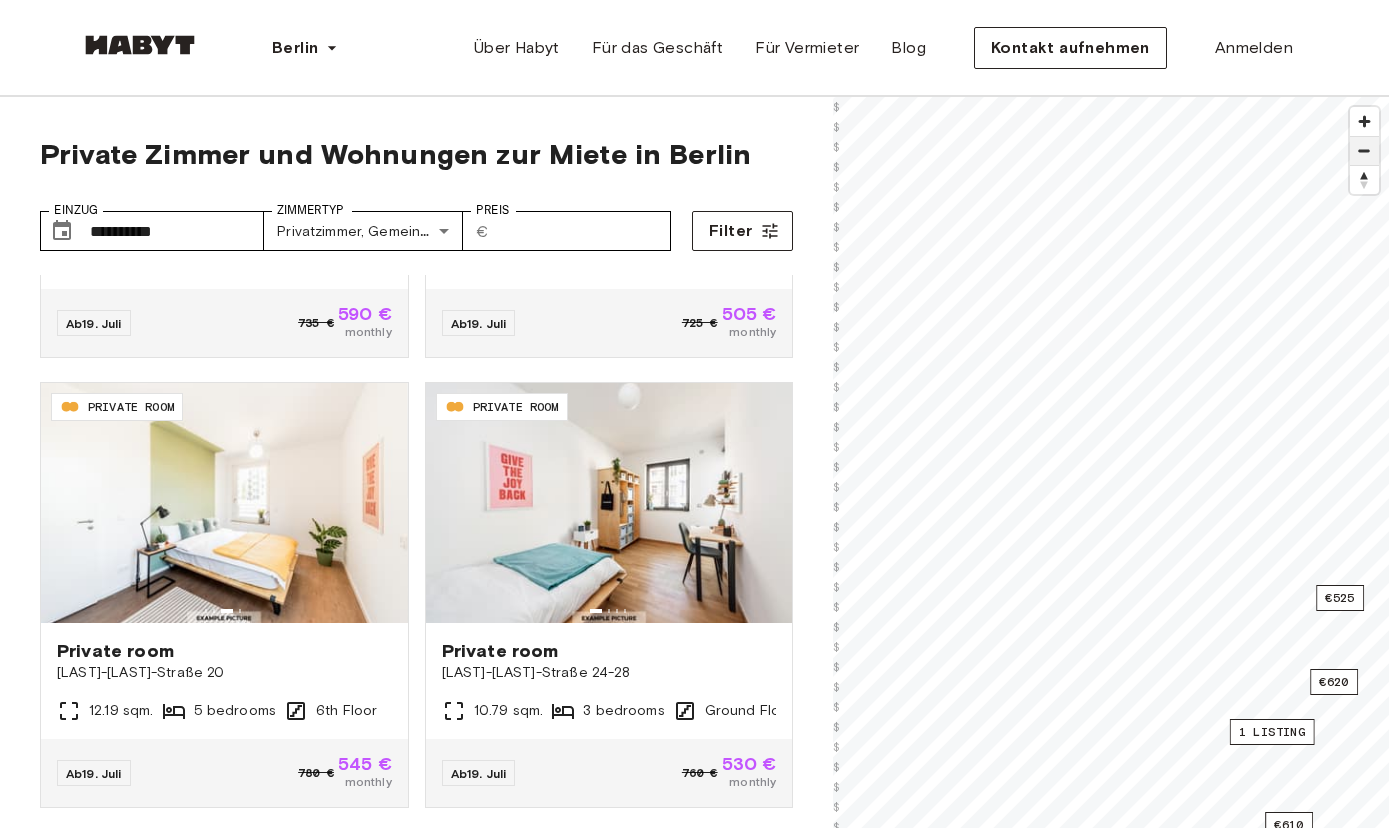 click at bounding box center (1364, 151) 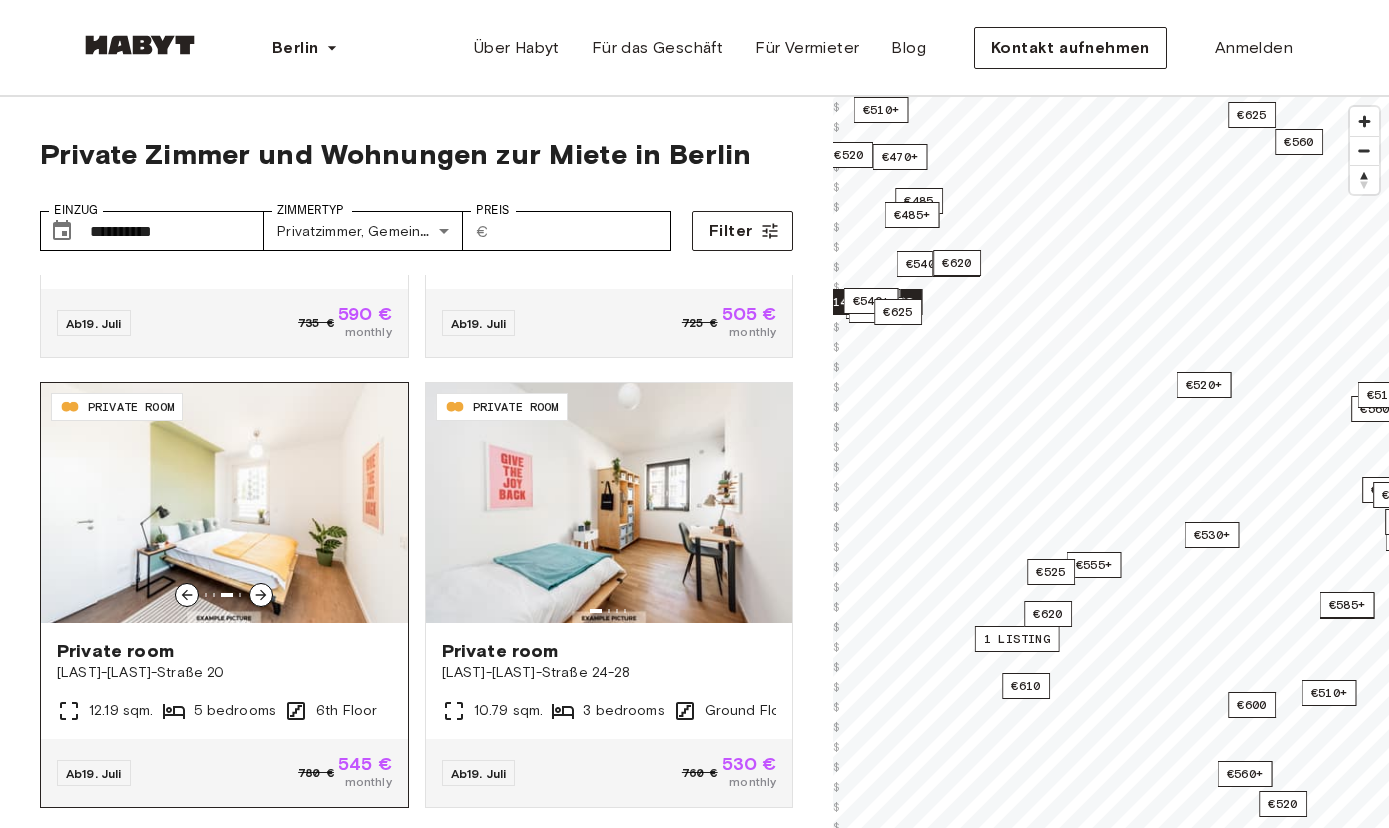 click 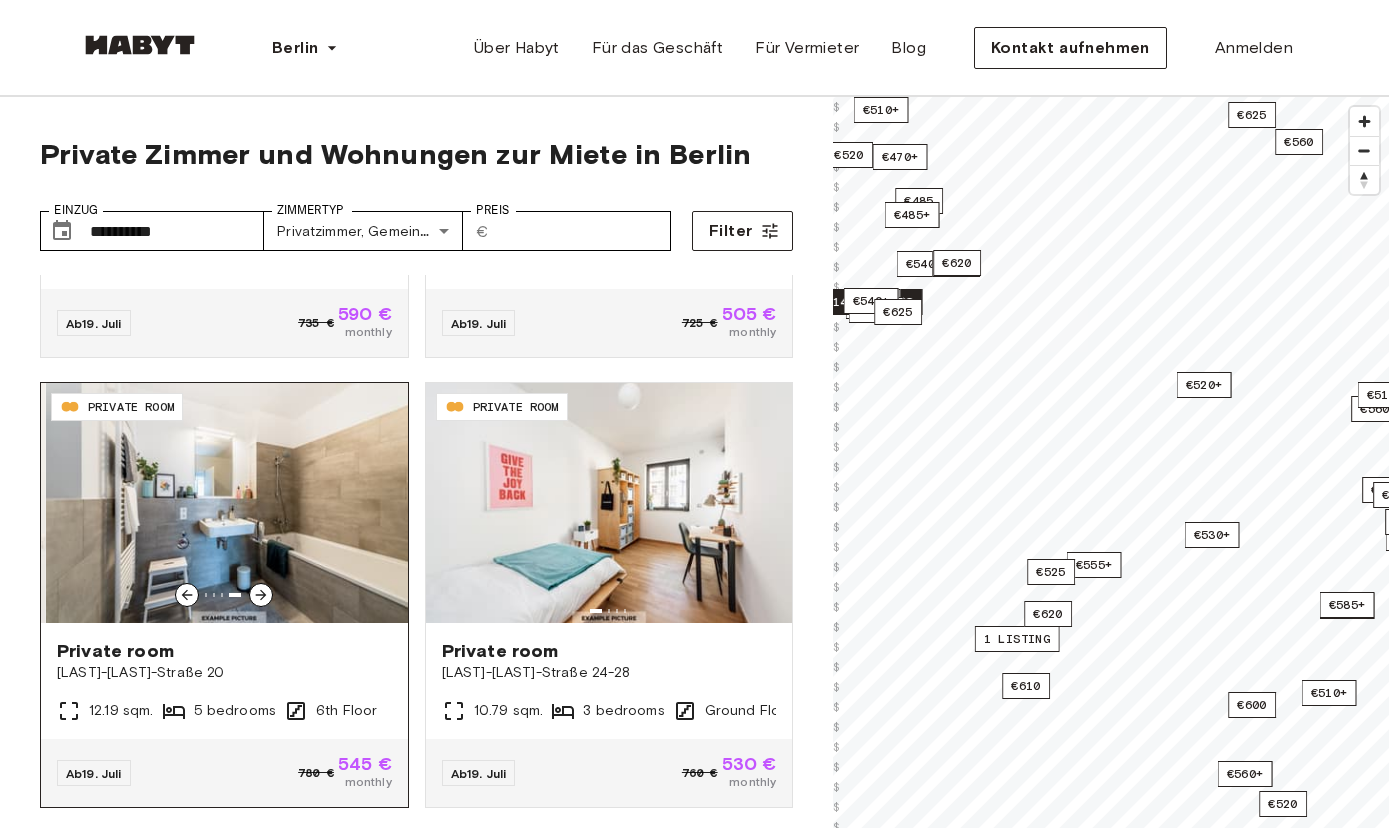 click 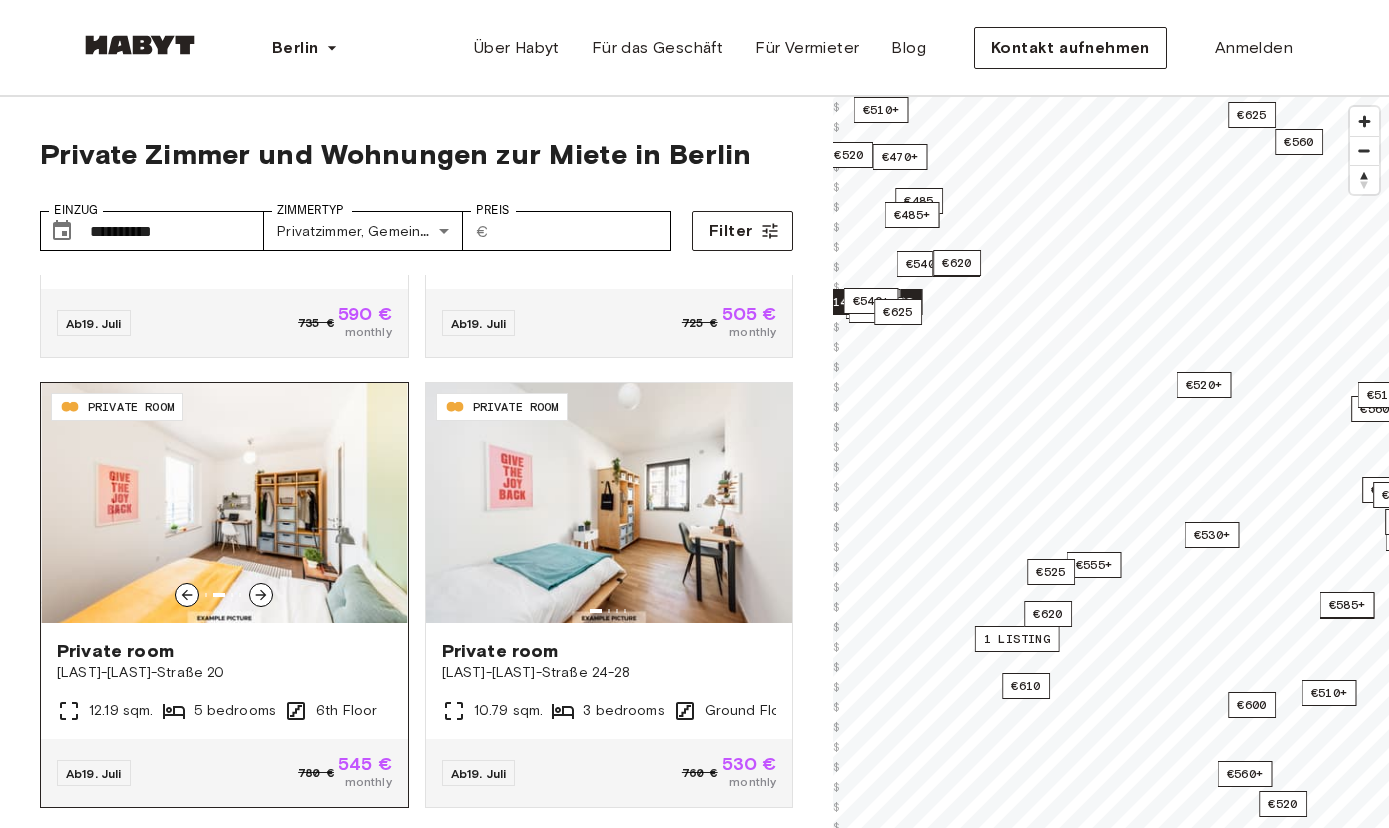 click at bounding box center (224, 503) 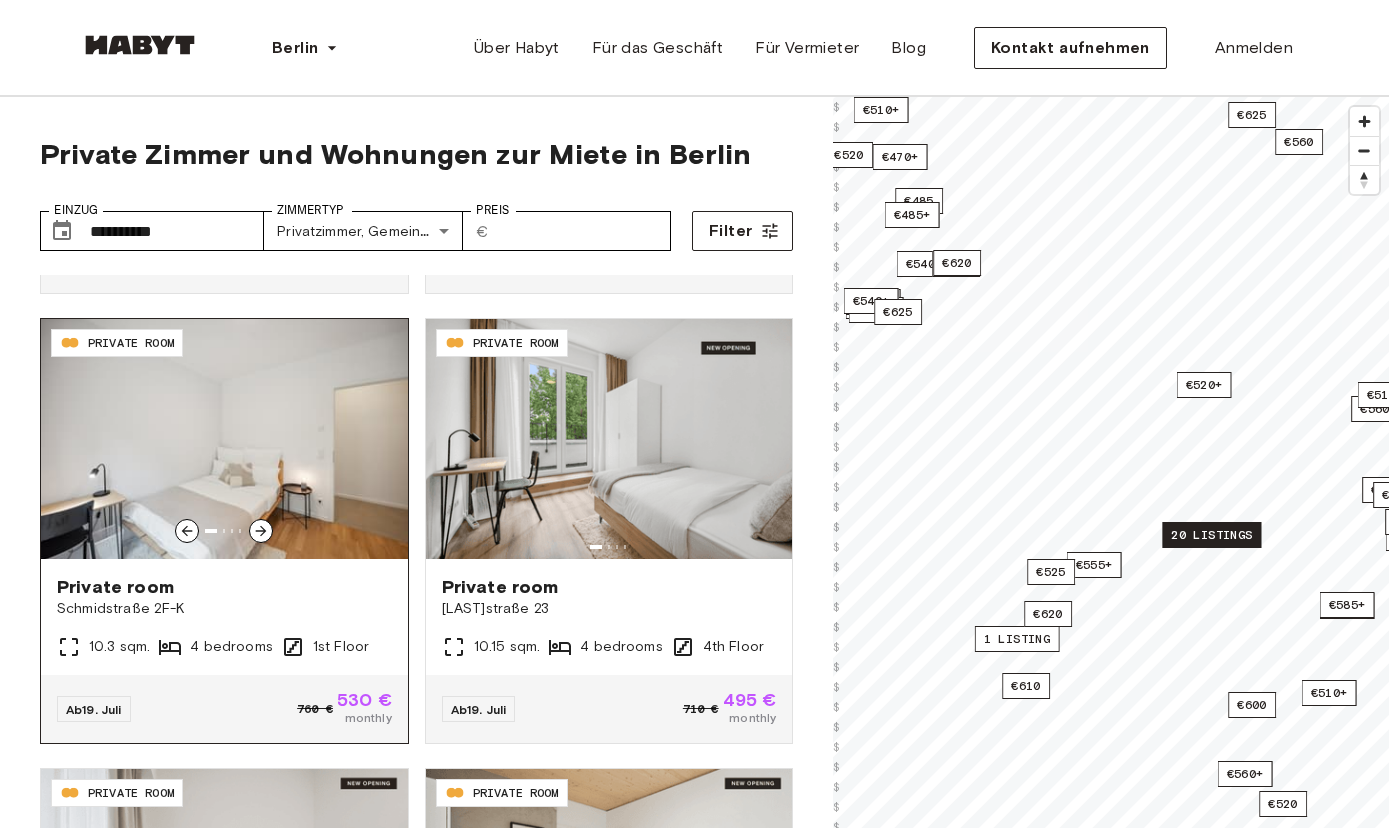 scroll, scrollTop: 1308, scrollLeft: 0, axis: vertical 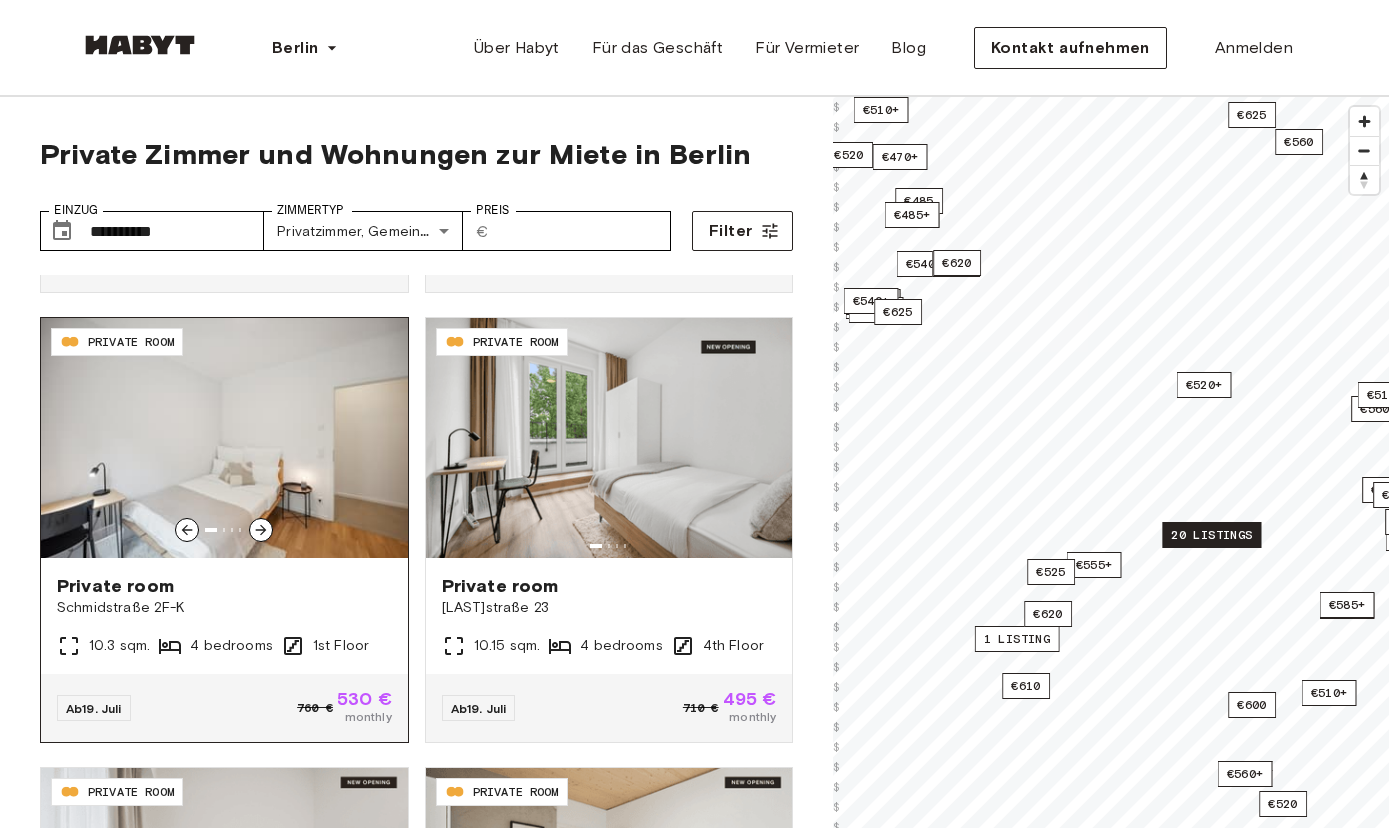click 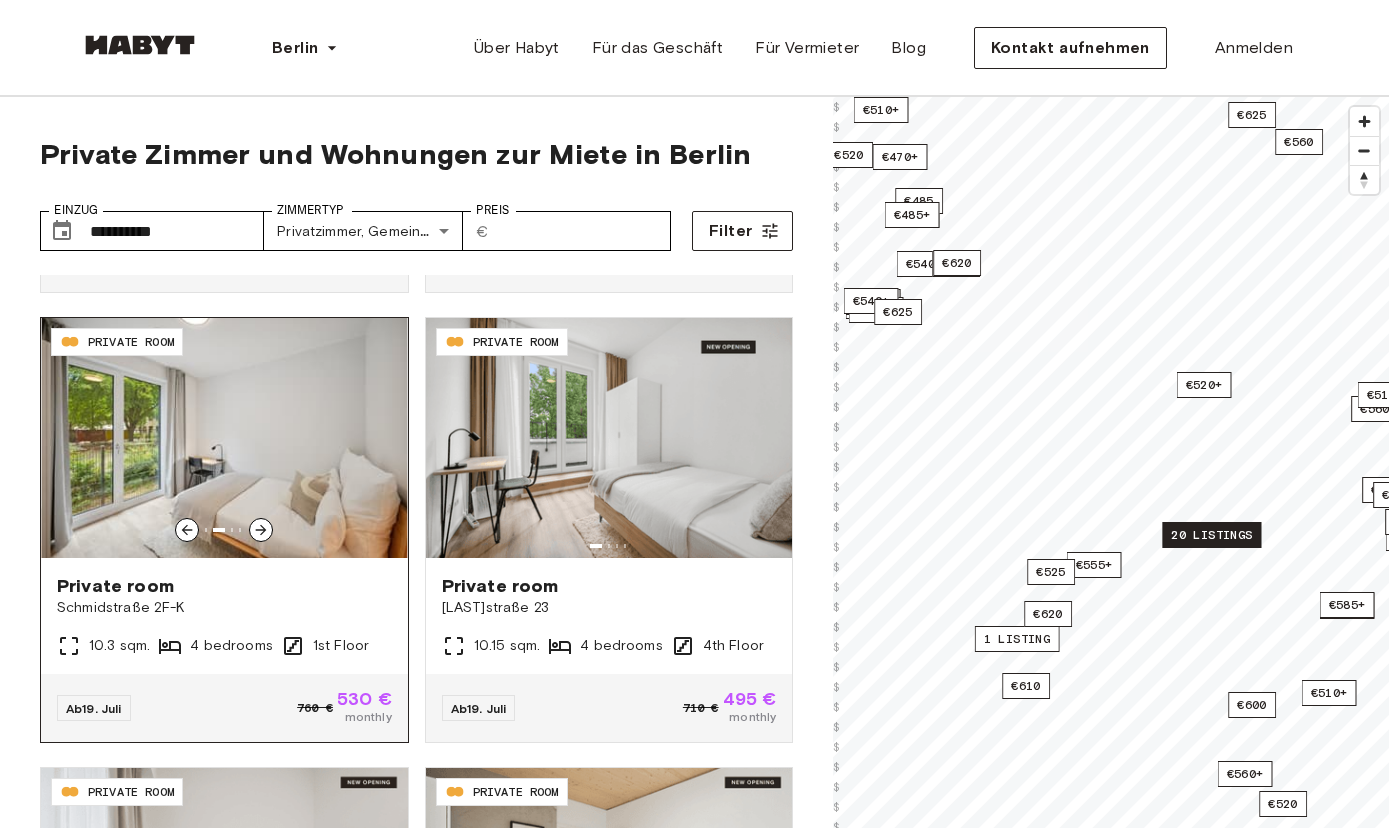 click 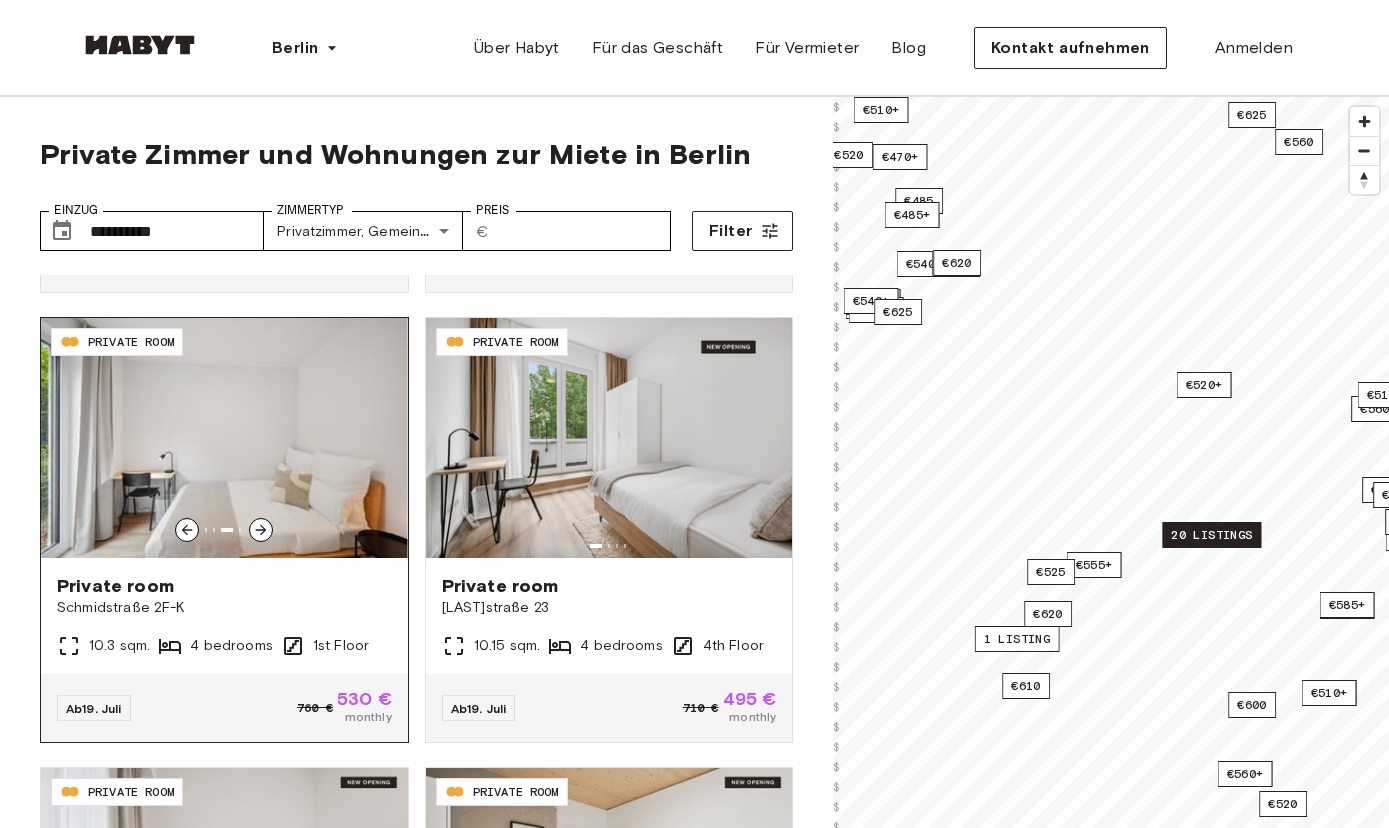 click 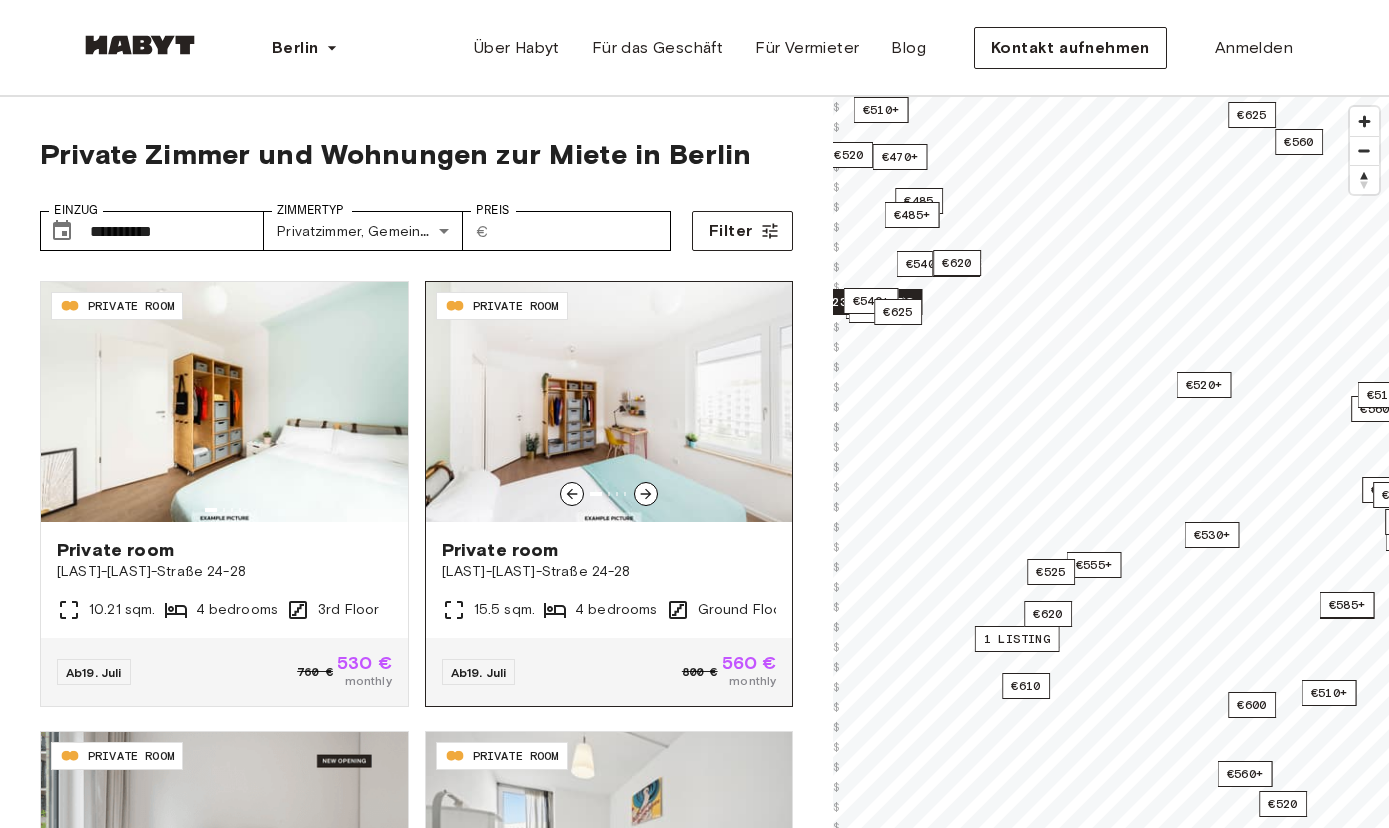 scroll, scrollTop: 3472, scrollLeft: 0, axis: vertical 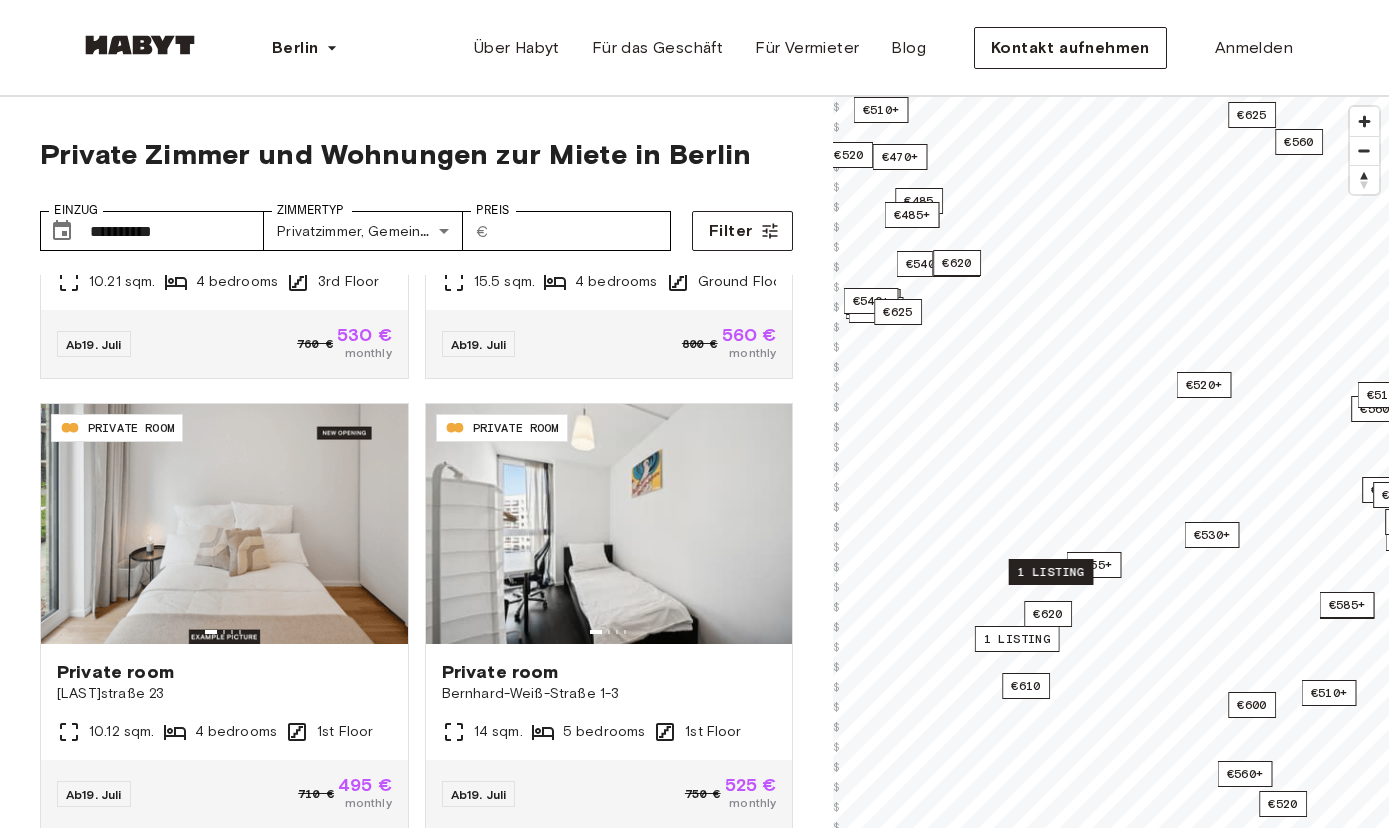 click on "1 listing" at bounding box center [1051, 572] 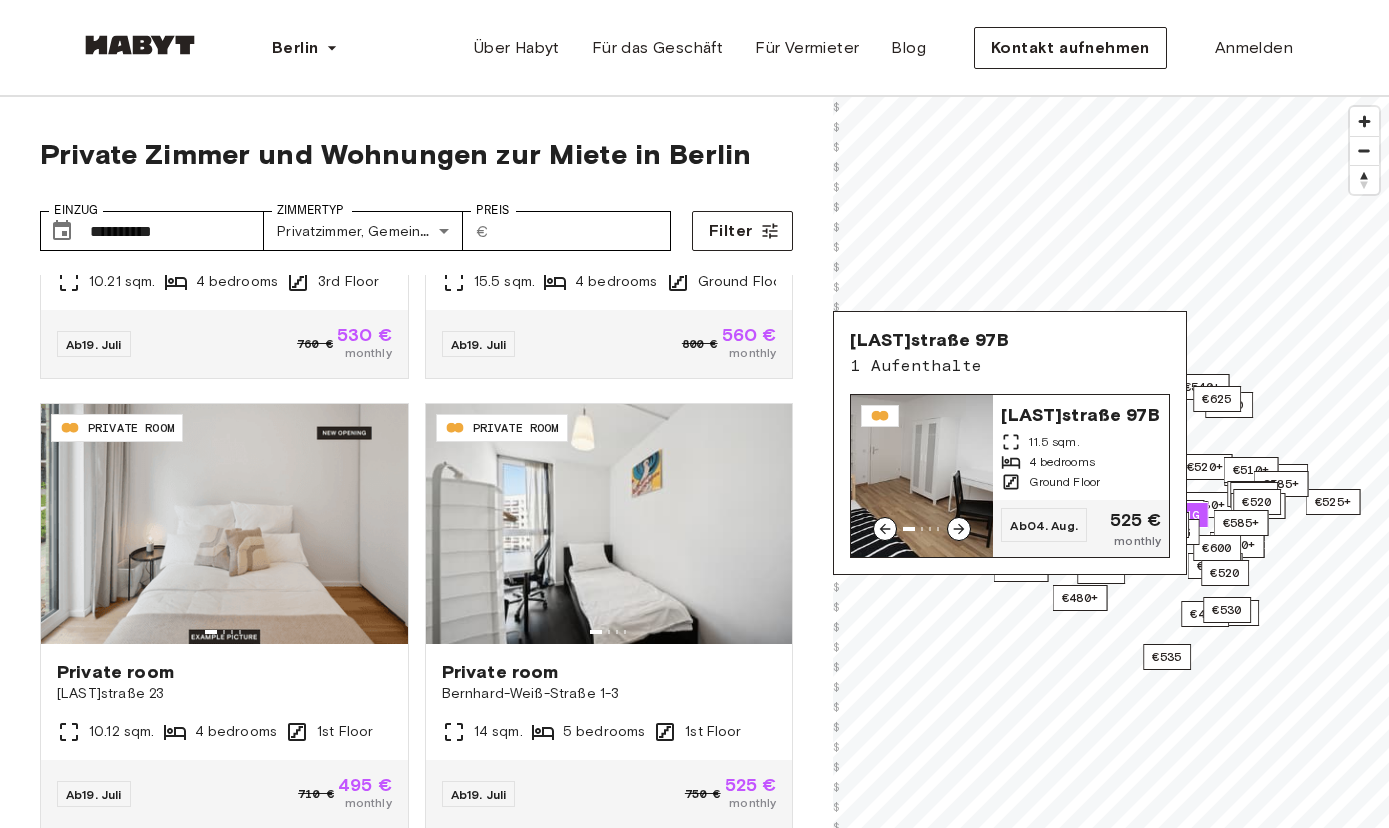 click 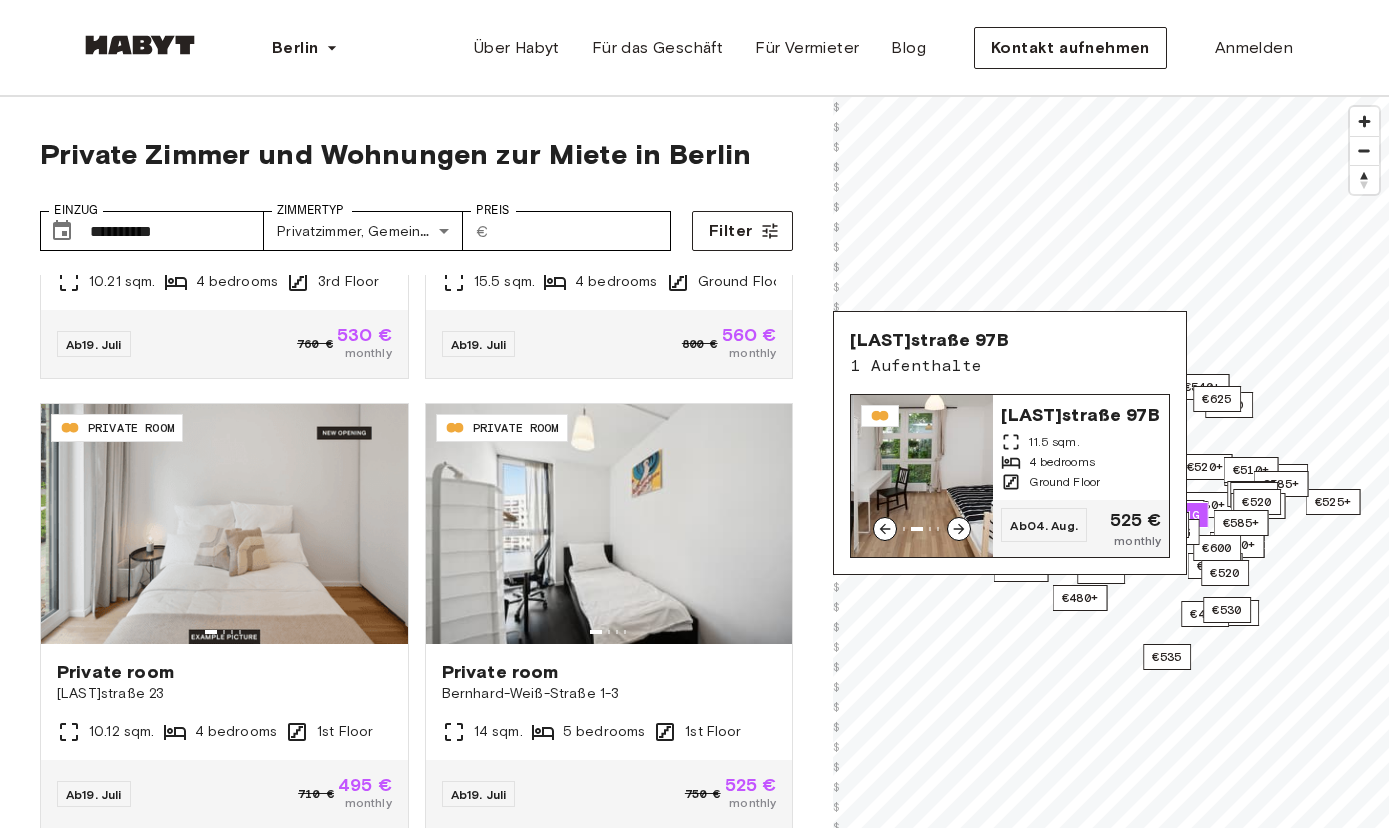 click 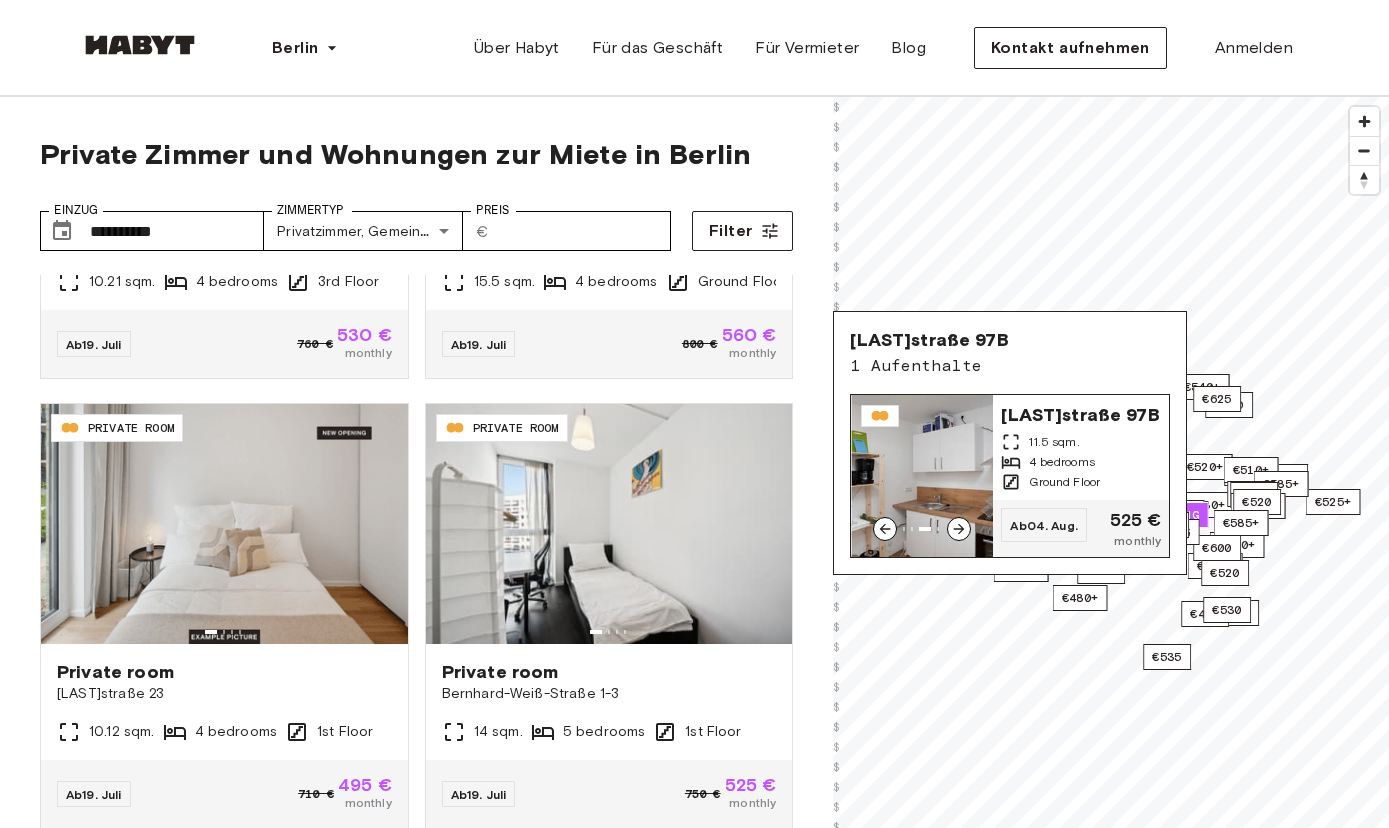 click 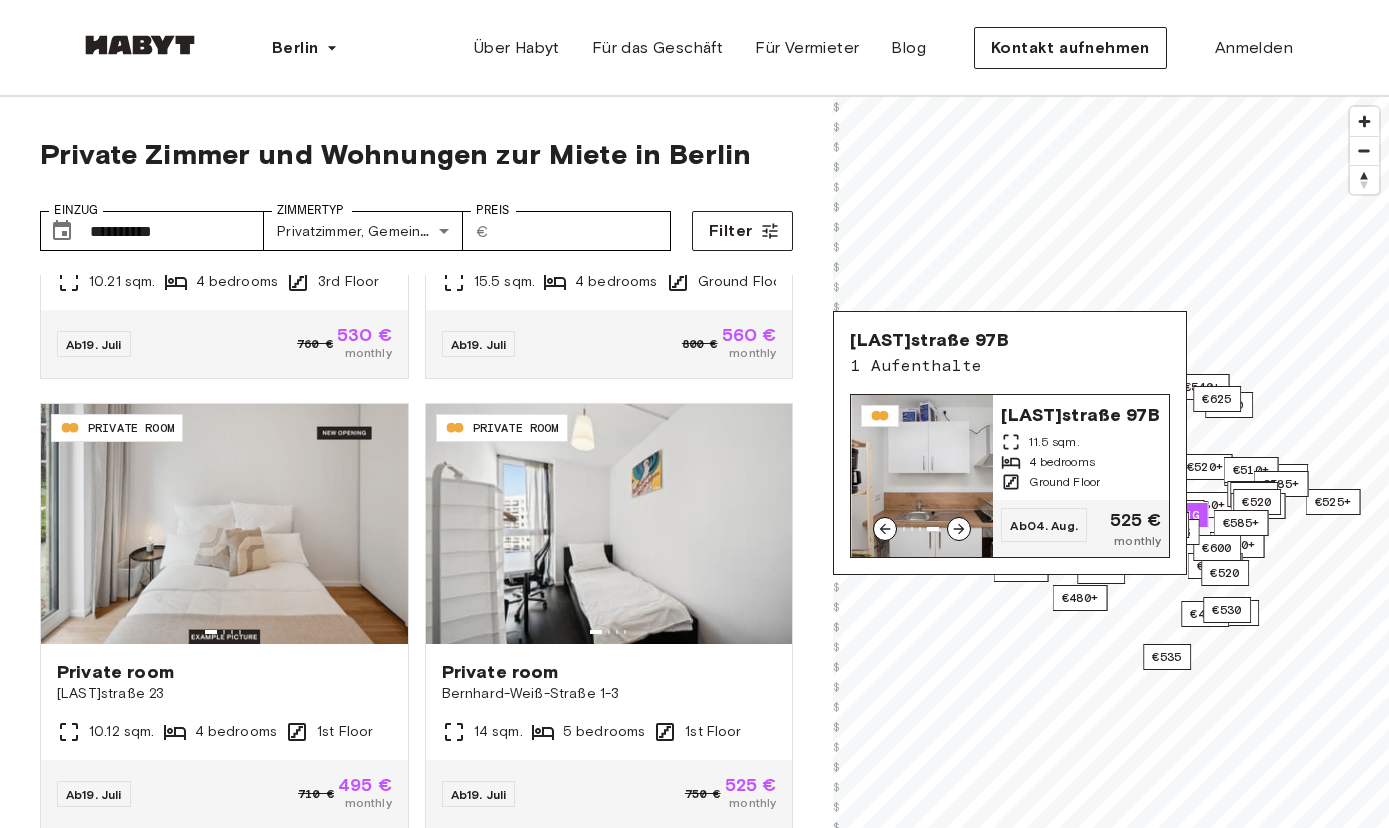 click 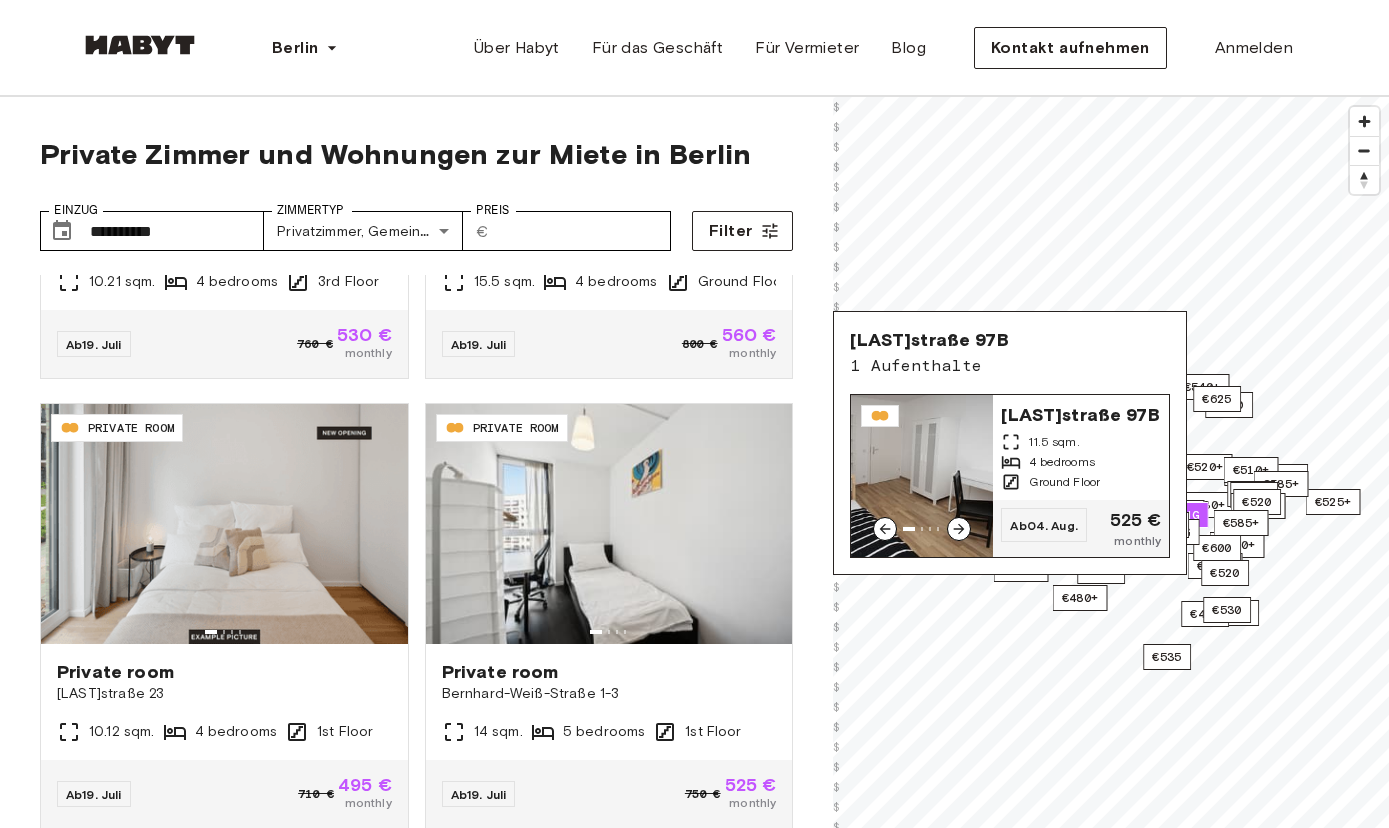 click 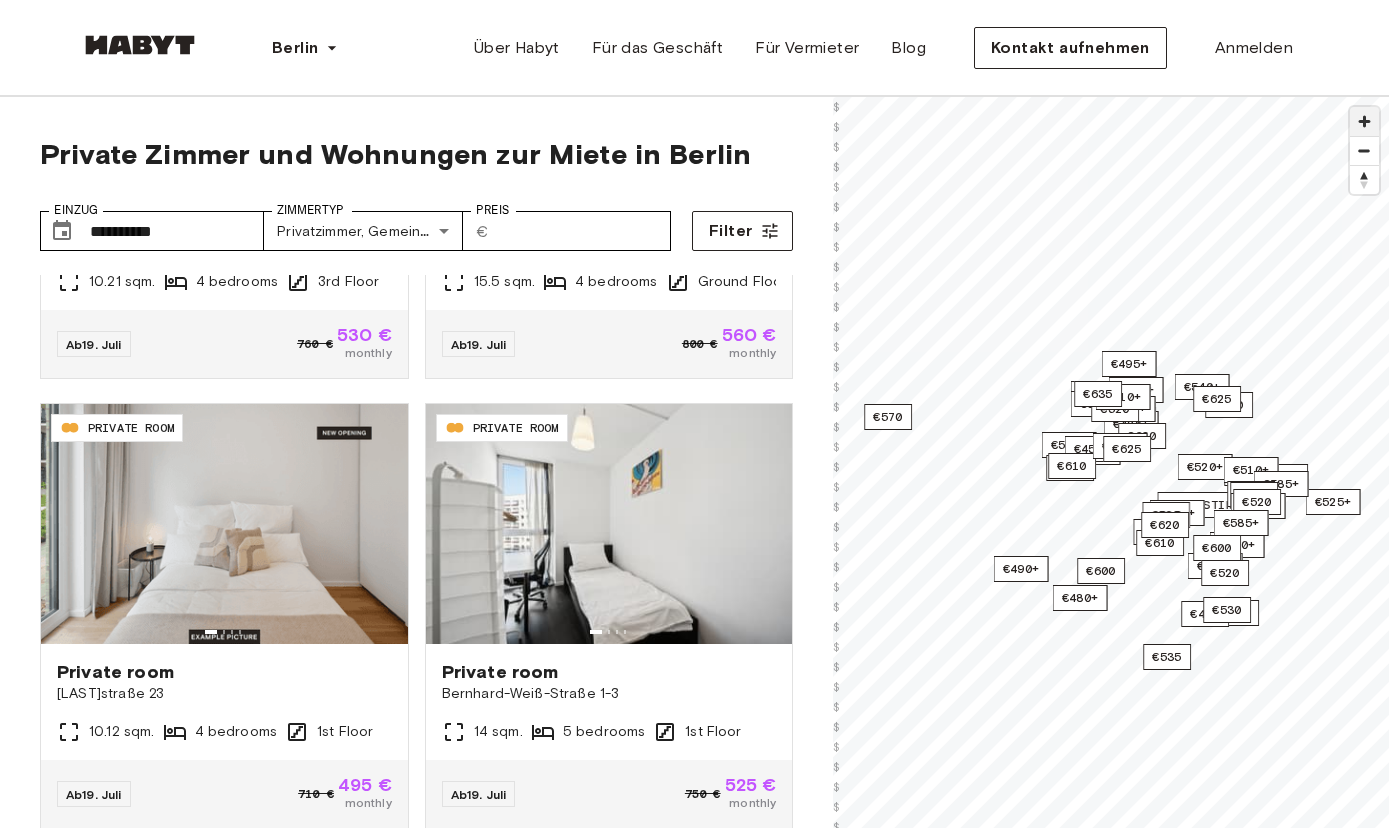 click at bounding box center [1364, 121] 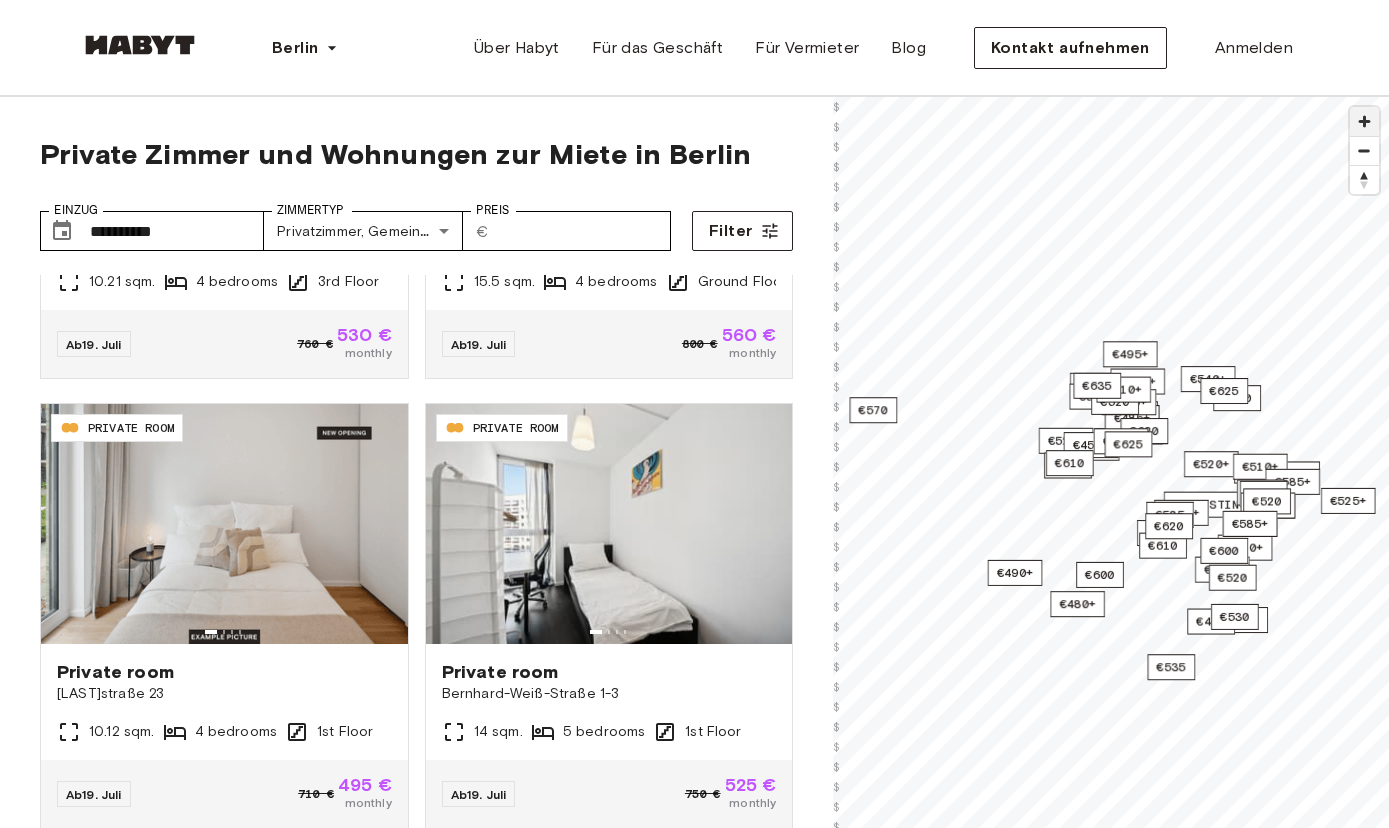 click at bounding box center (1364, 121) 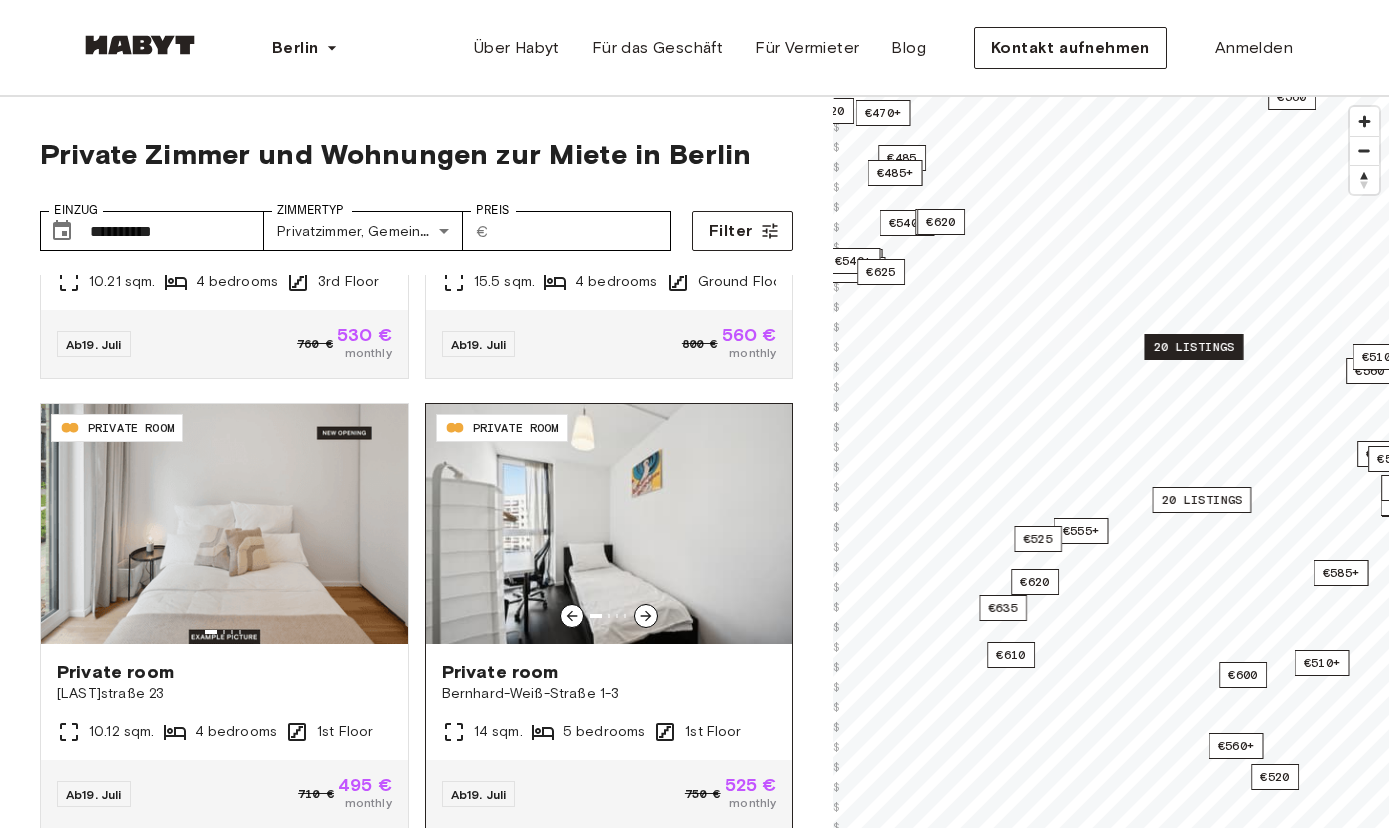 click 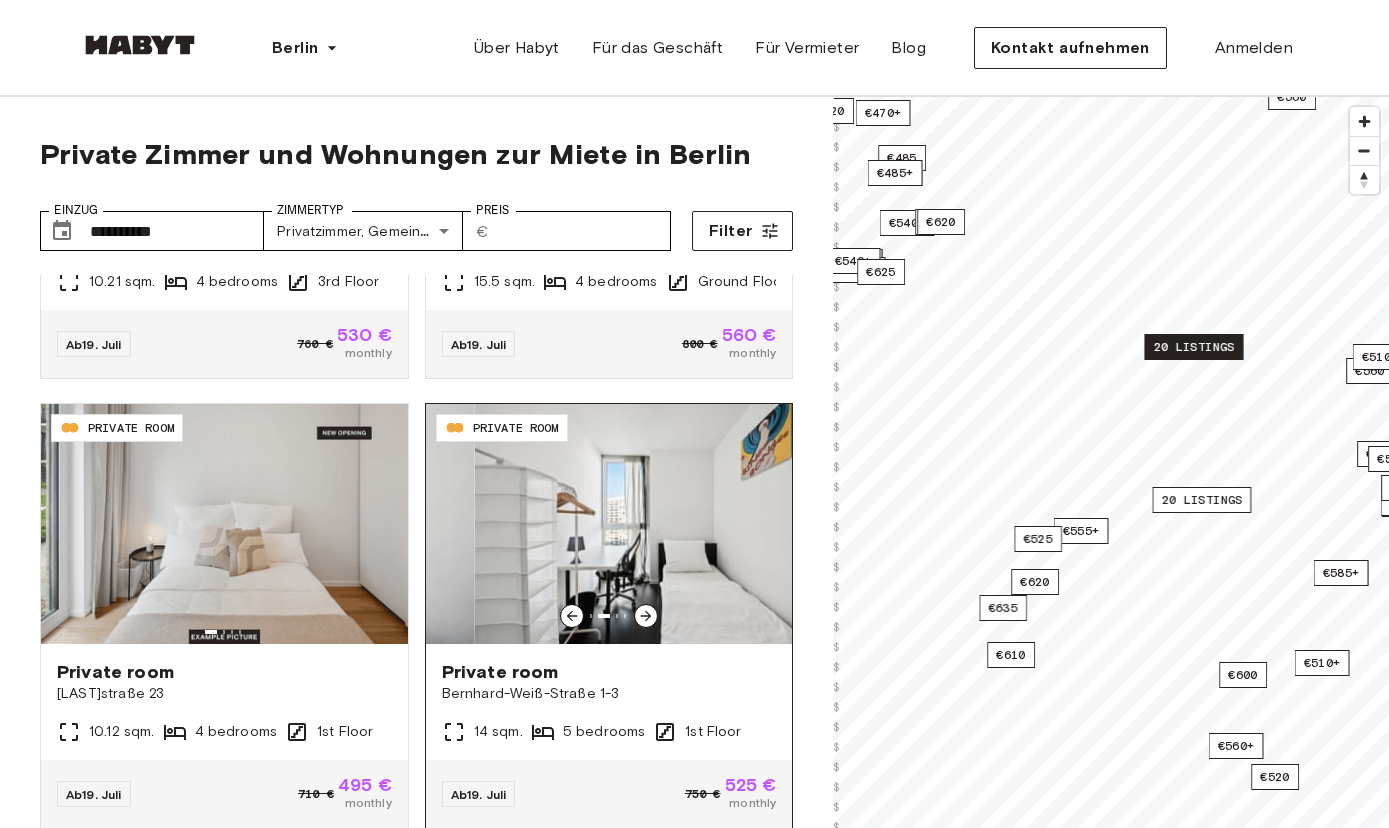 click 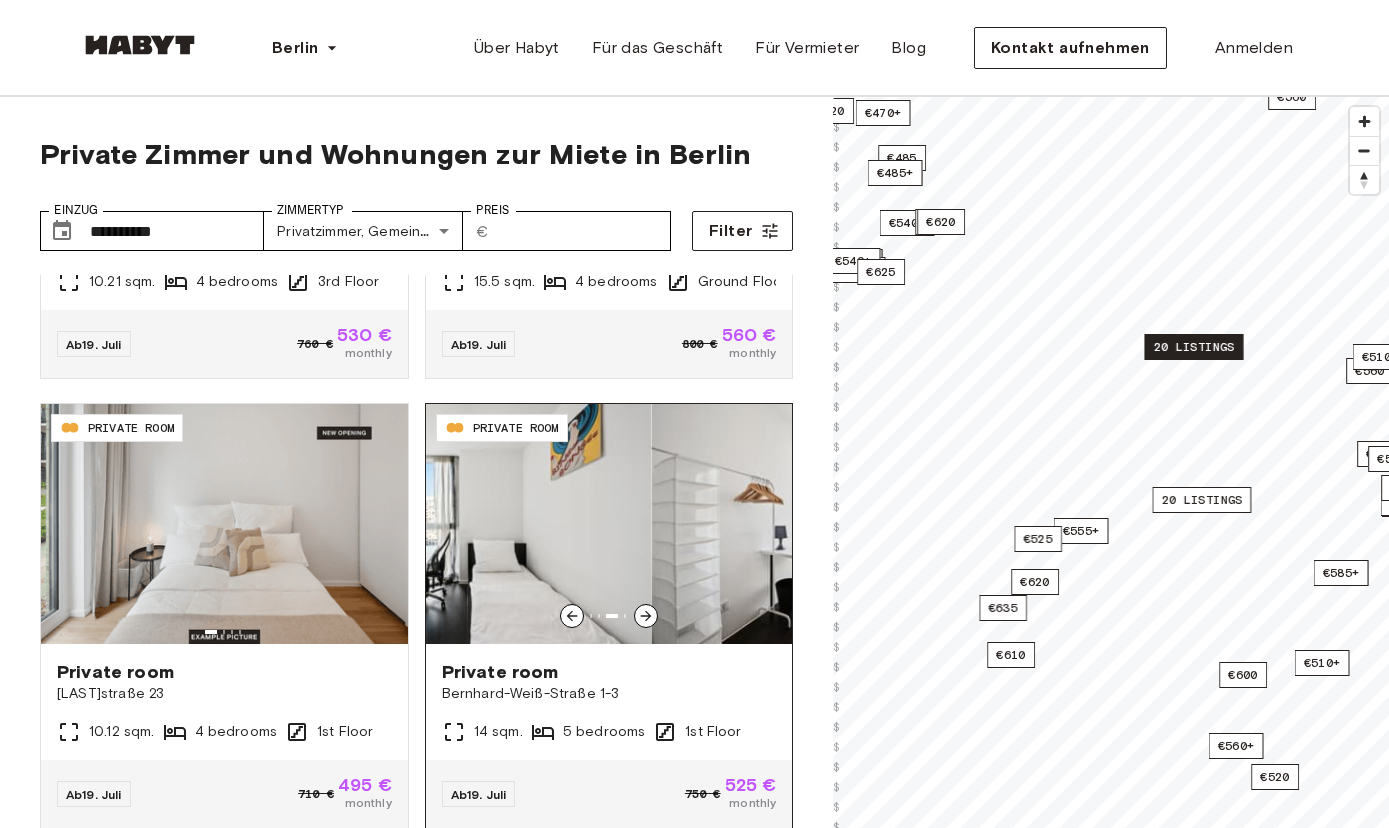 click 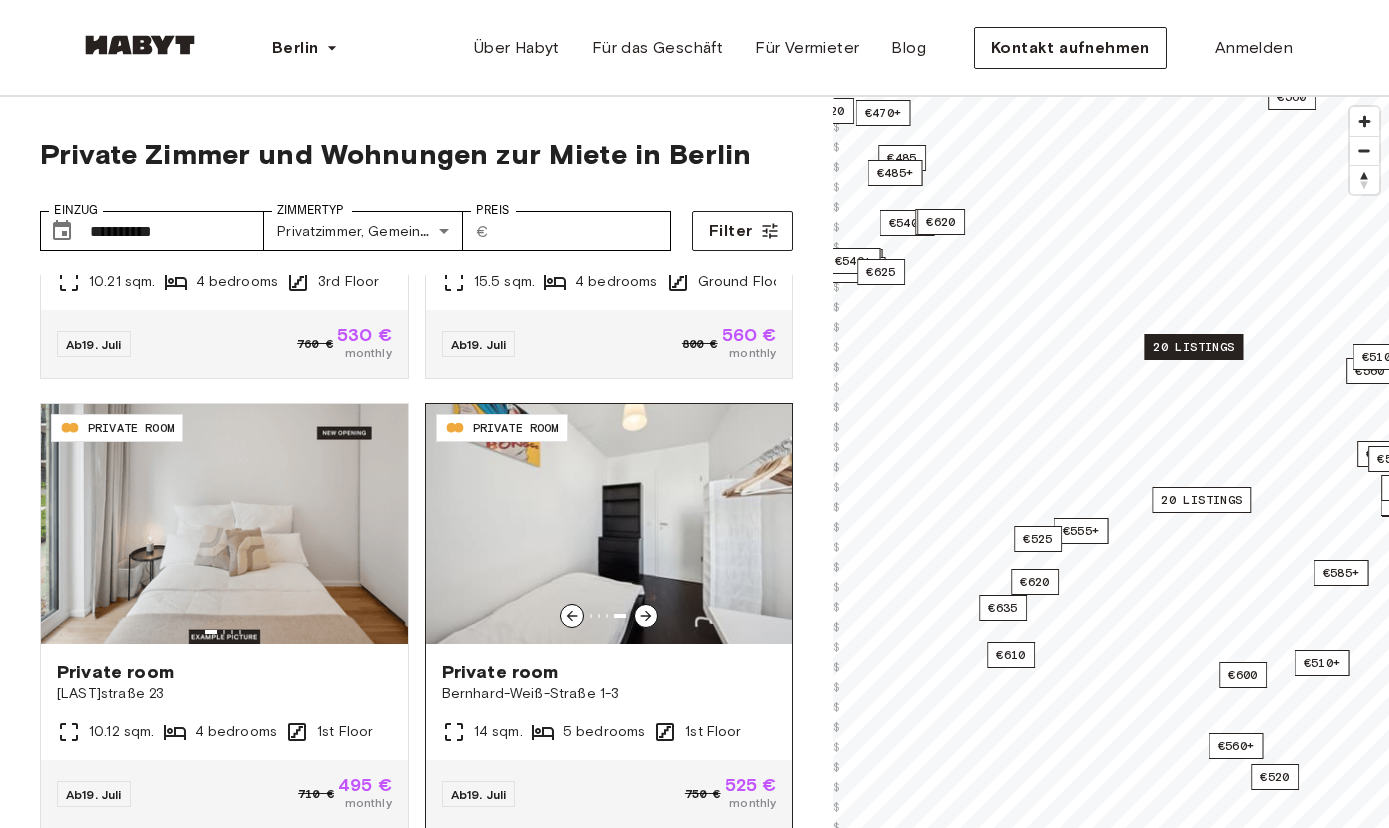 click 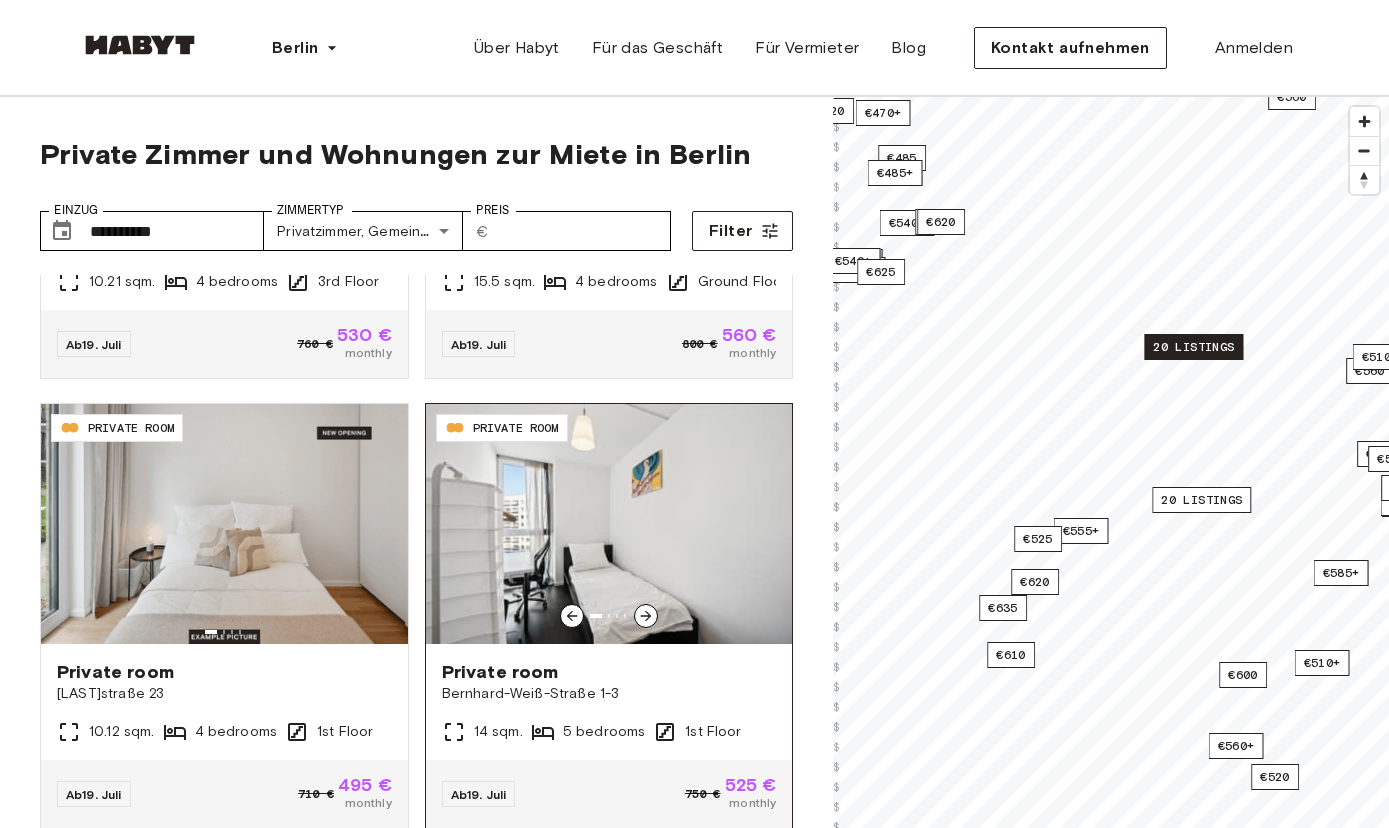 click 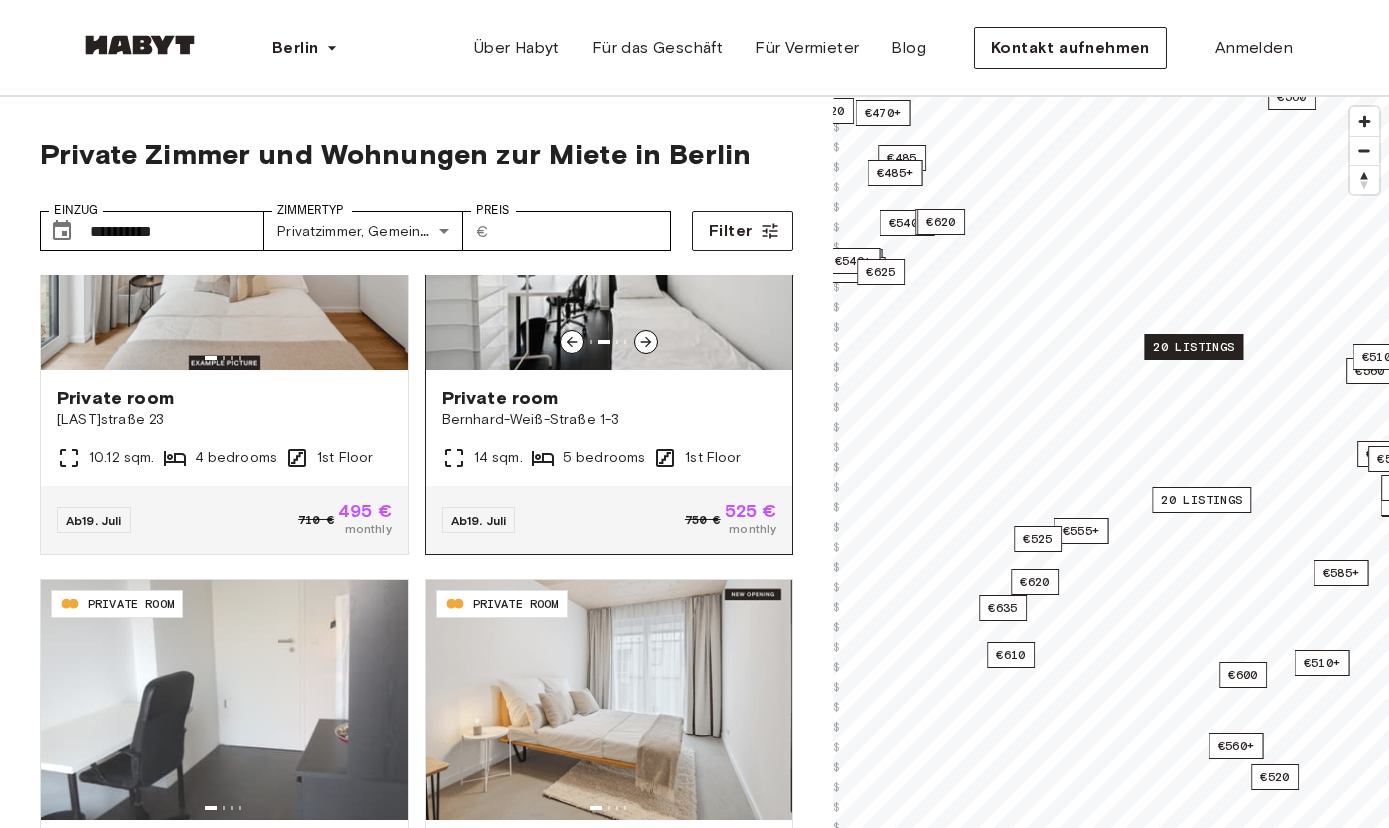 scroll, scrollTop: 3763, scrollLeft: 0, axis: vertical 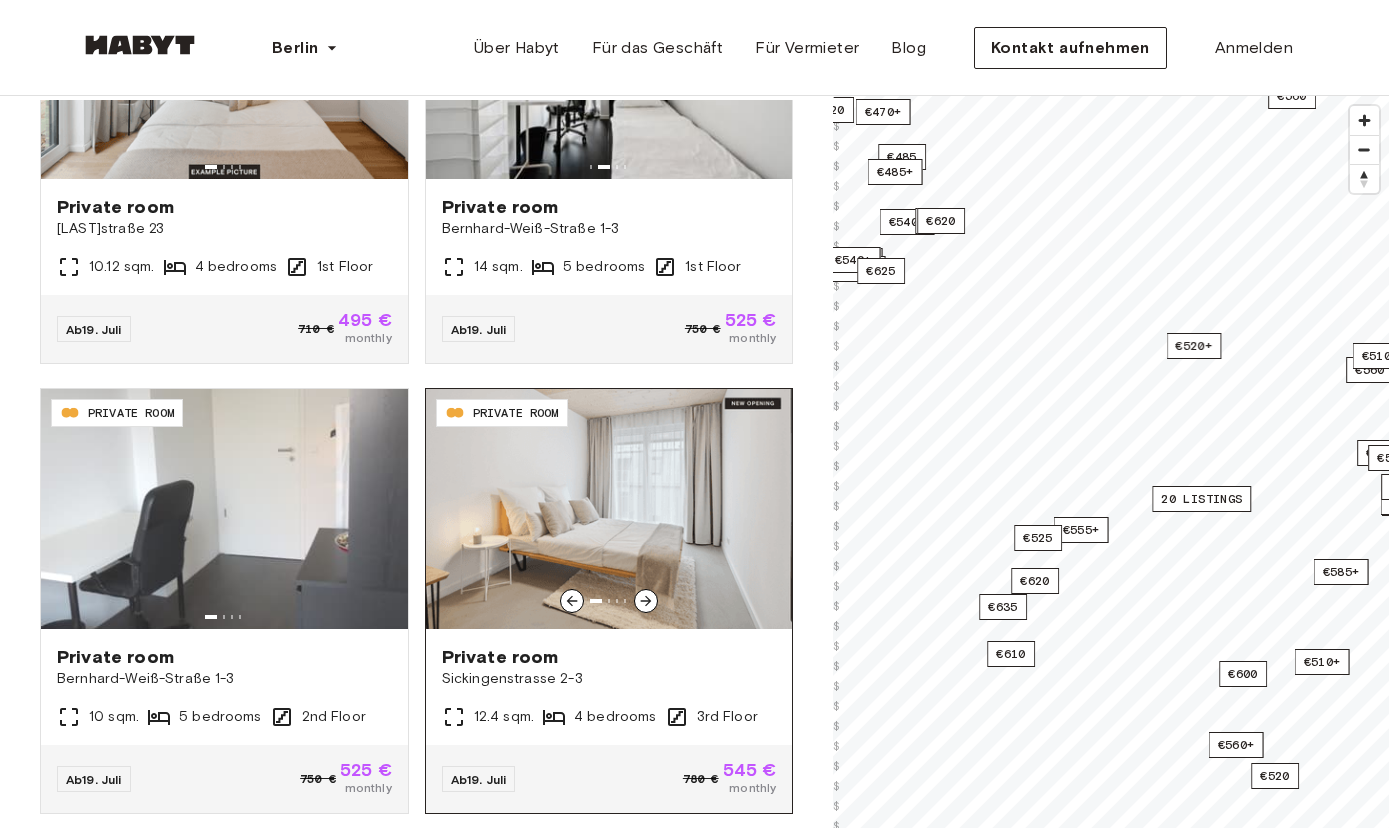 click 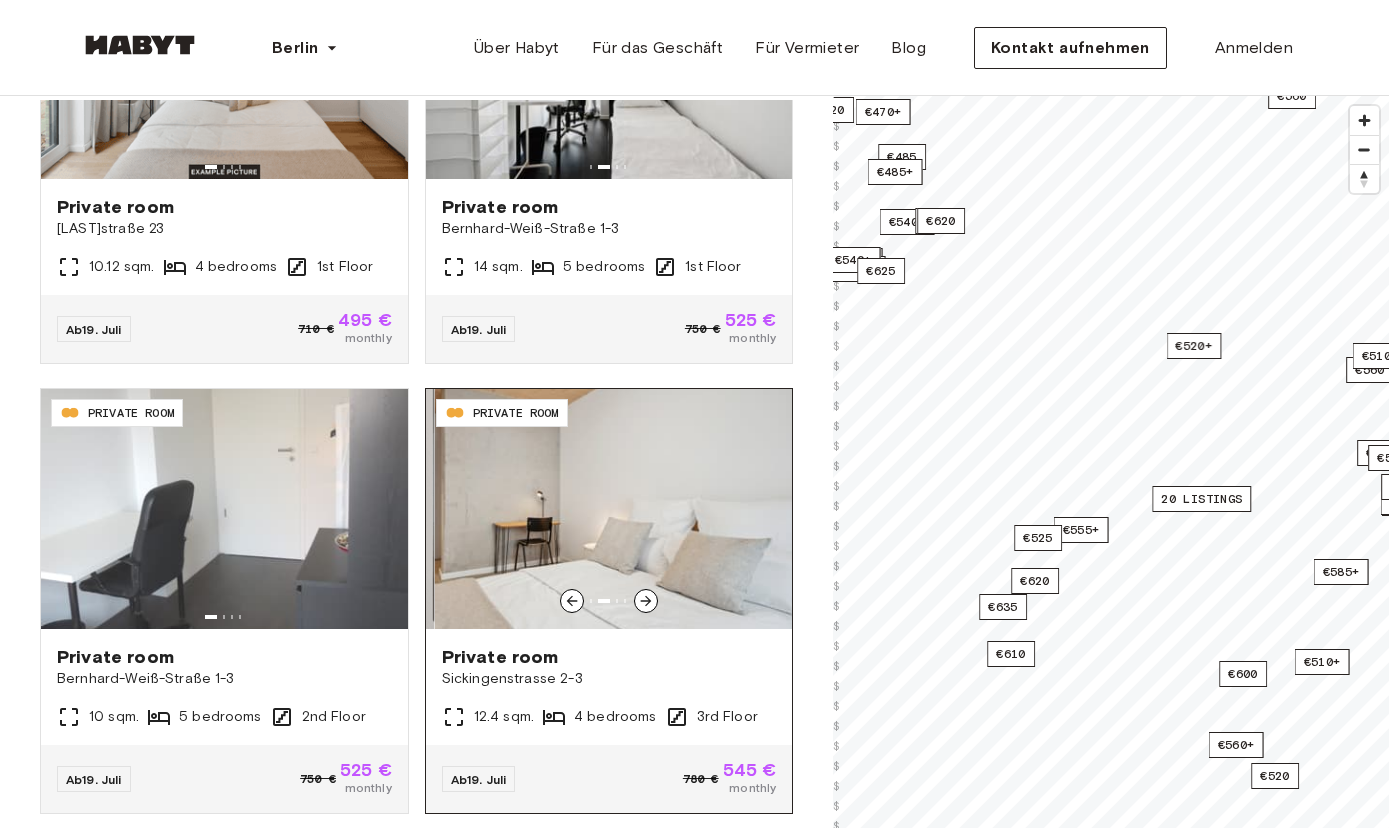 click 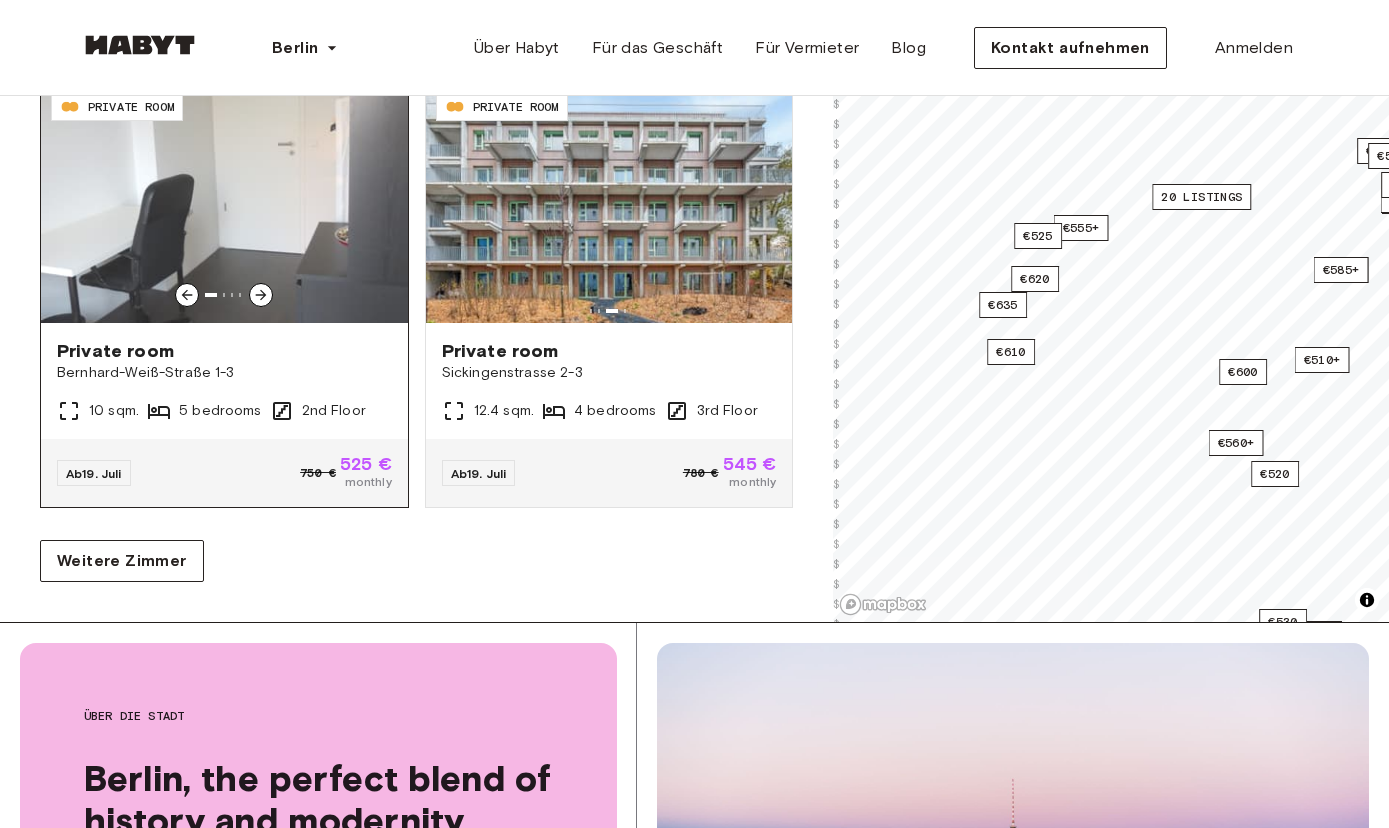 scroll, scrollTop: 498, scrollLeft: 0, axis: vertical 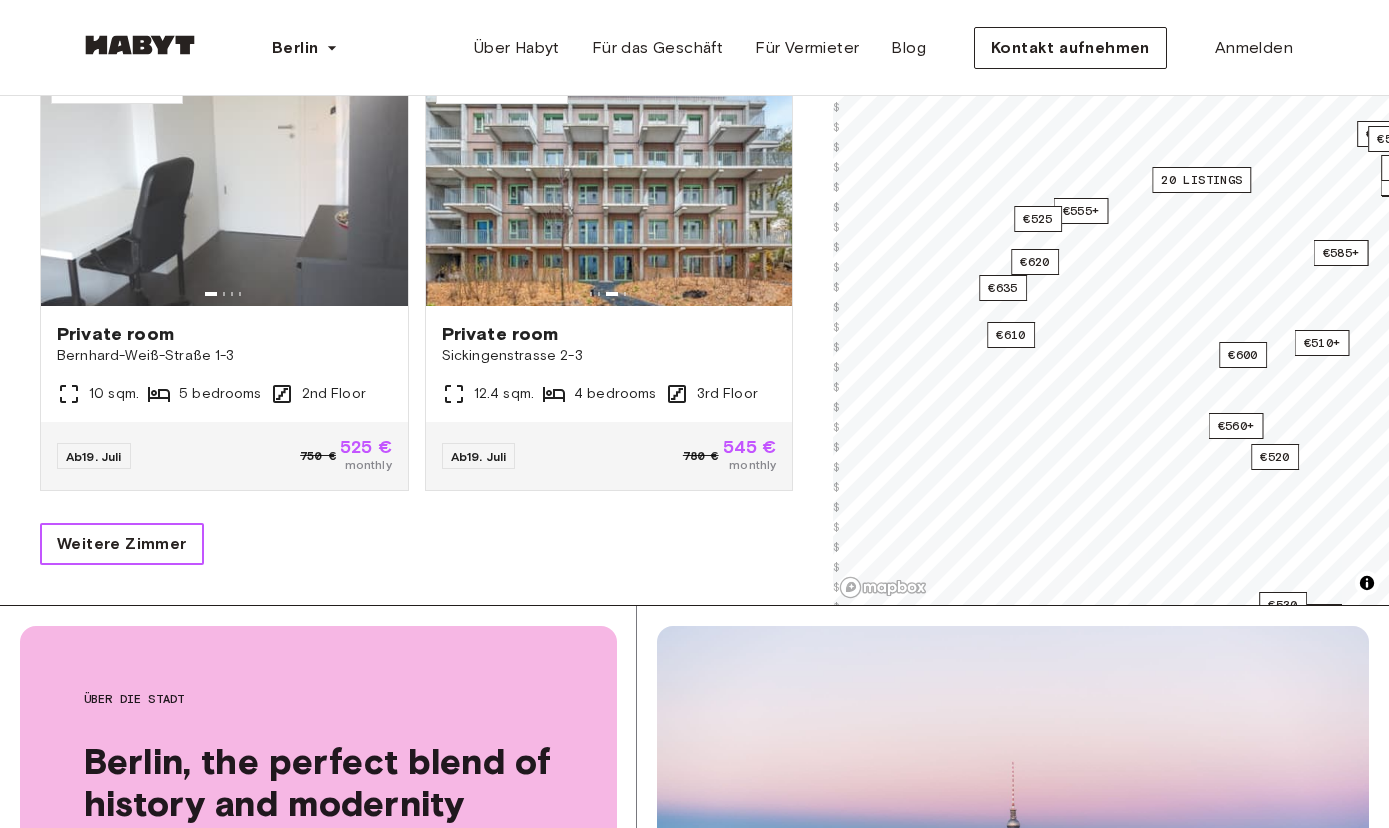 click on "Weitere Zimmer" at bounding box center [122, 544] 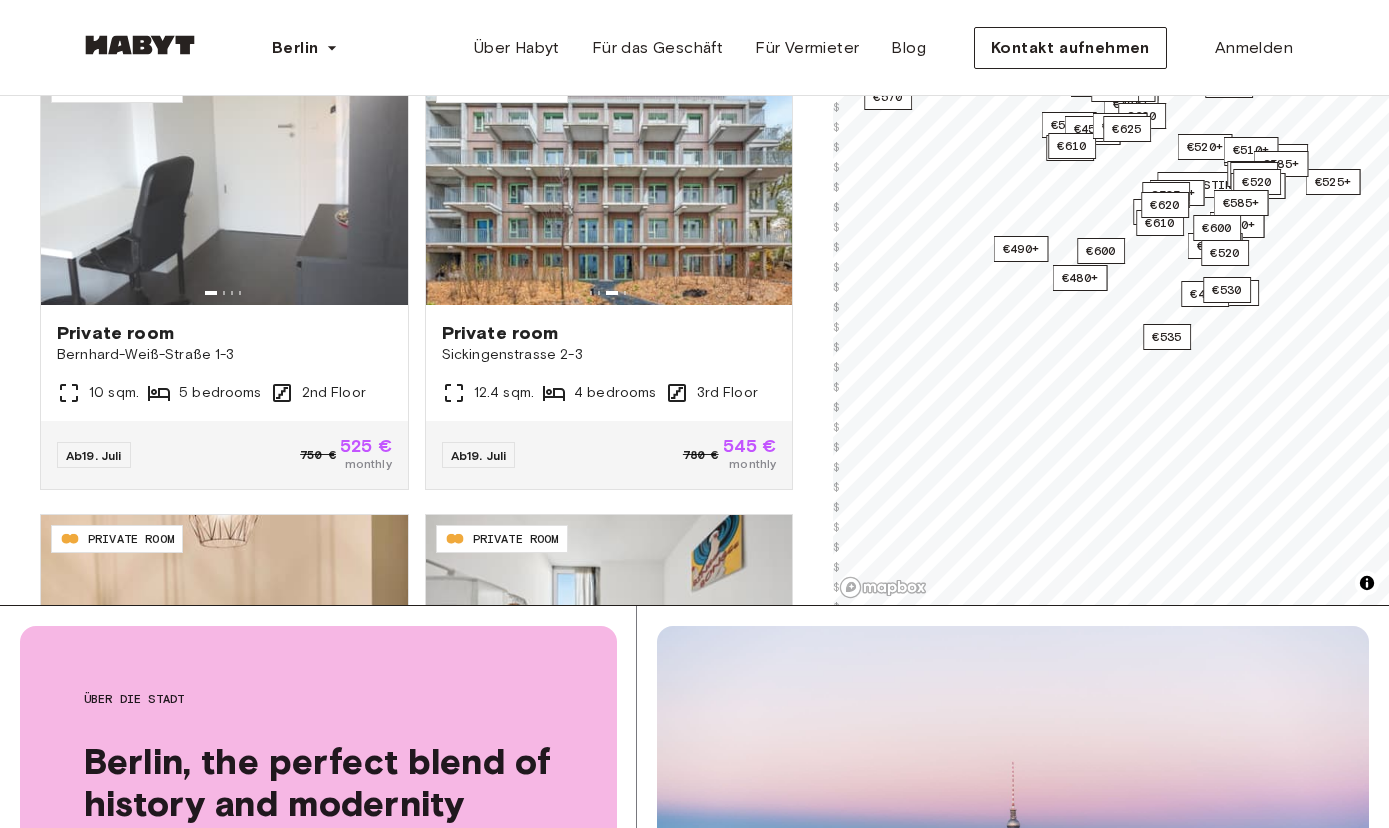 scroll, scrollTop: 600, scrollLeft: 0, axis: vertical 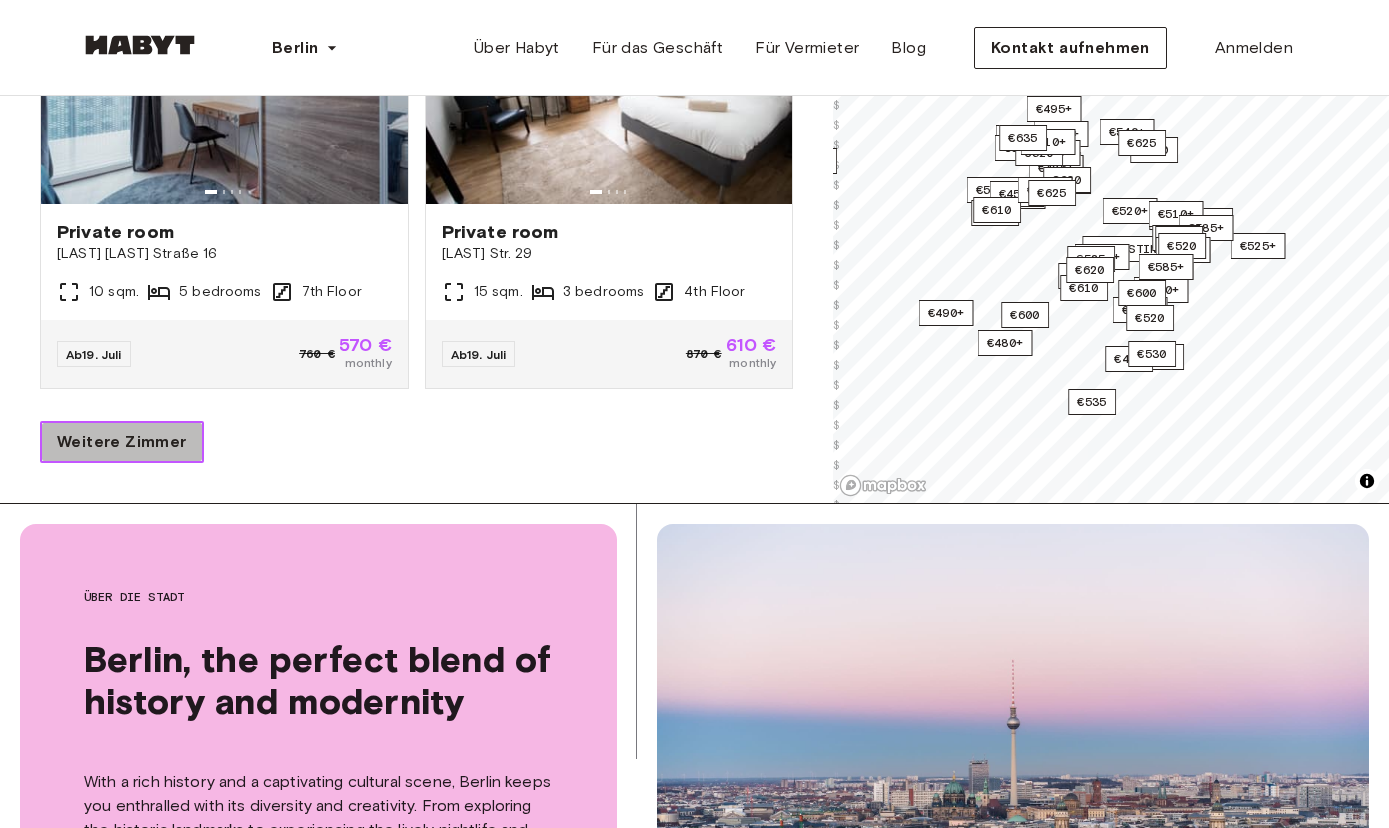 click on "Weitere Zimmer" at bounding box center (122, 442) 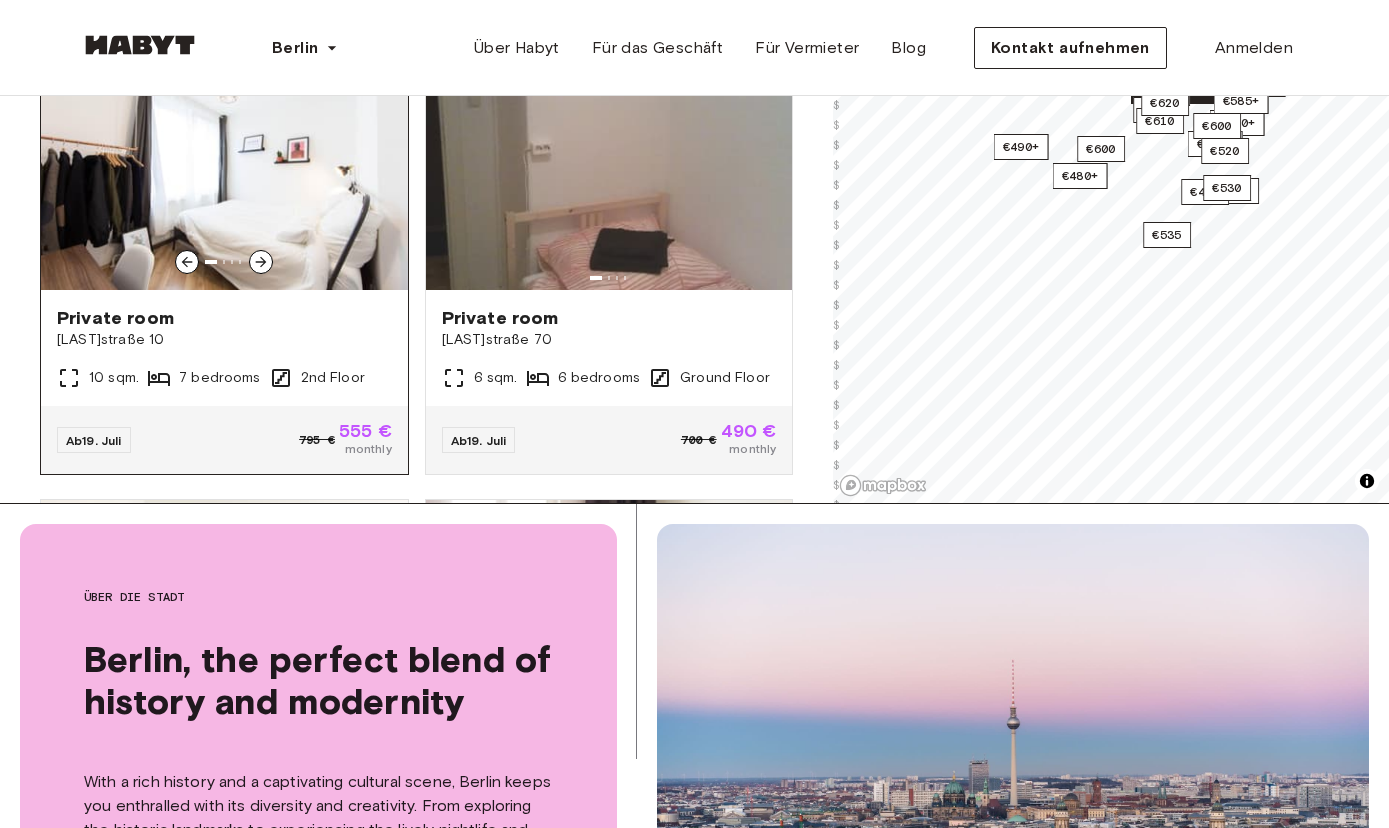 scroll, scrollTop: 8627, scrollLeft: 0, axis: vertical 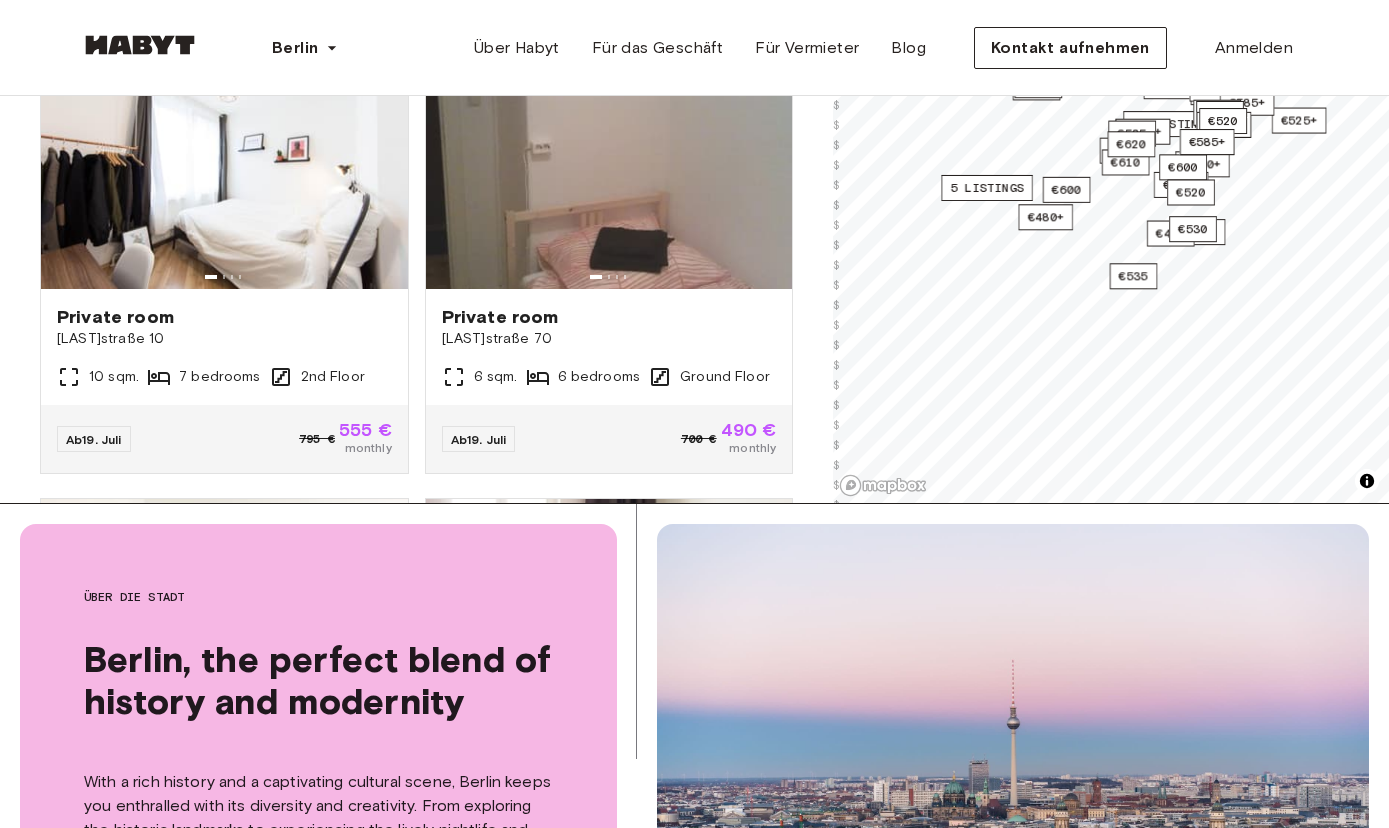 click on "**********" at bounding box center (694, 0) 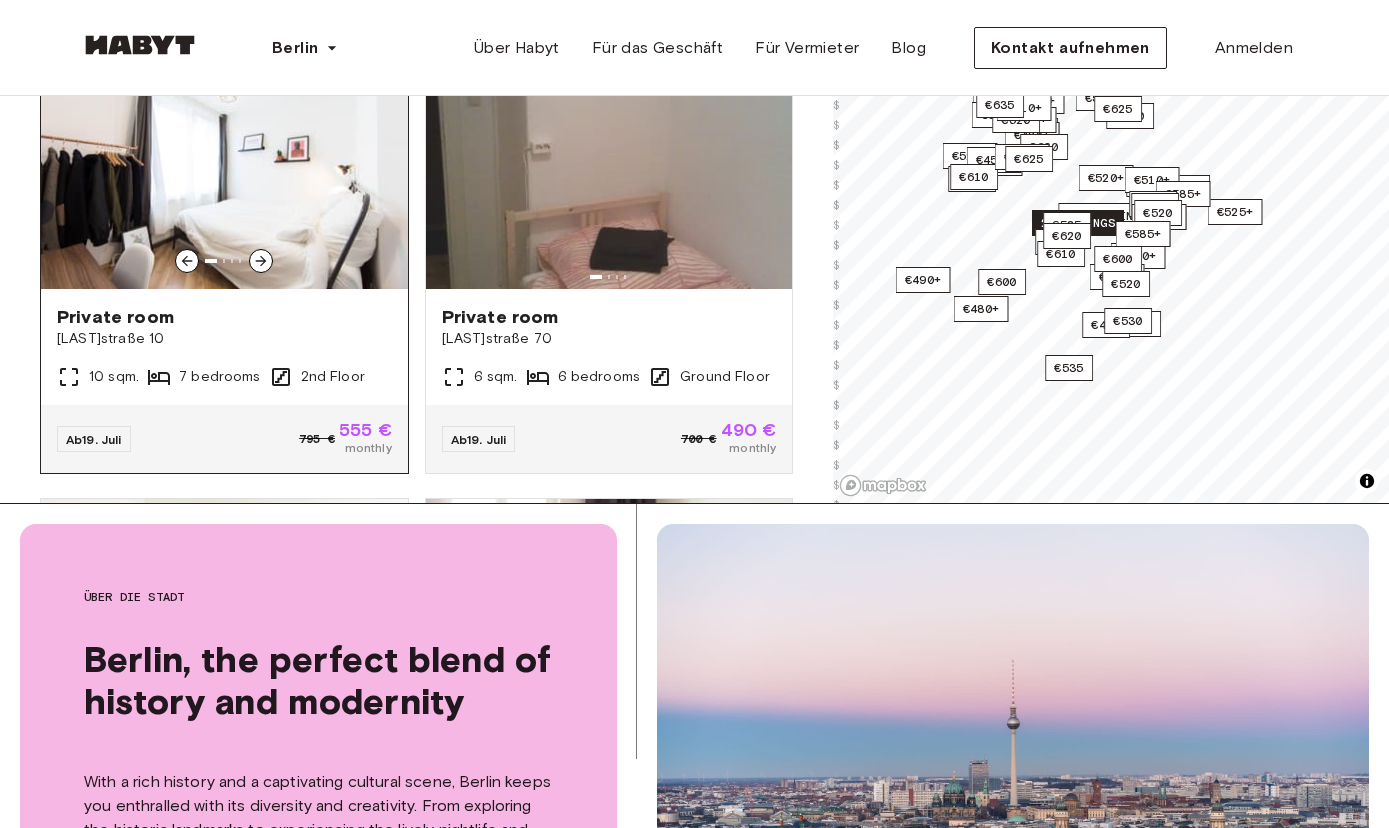 click 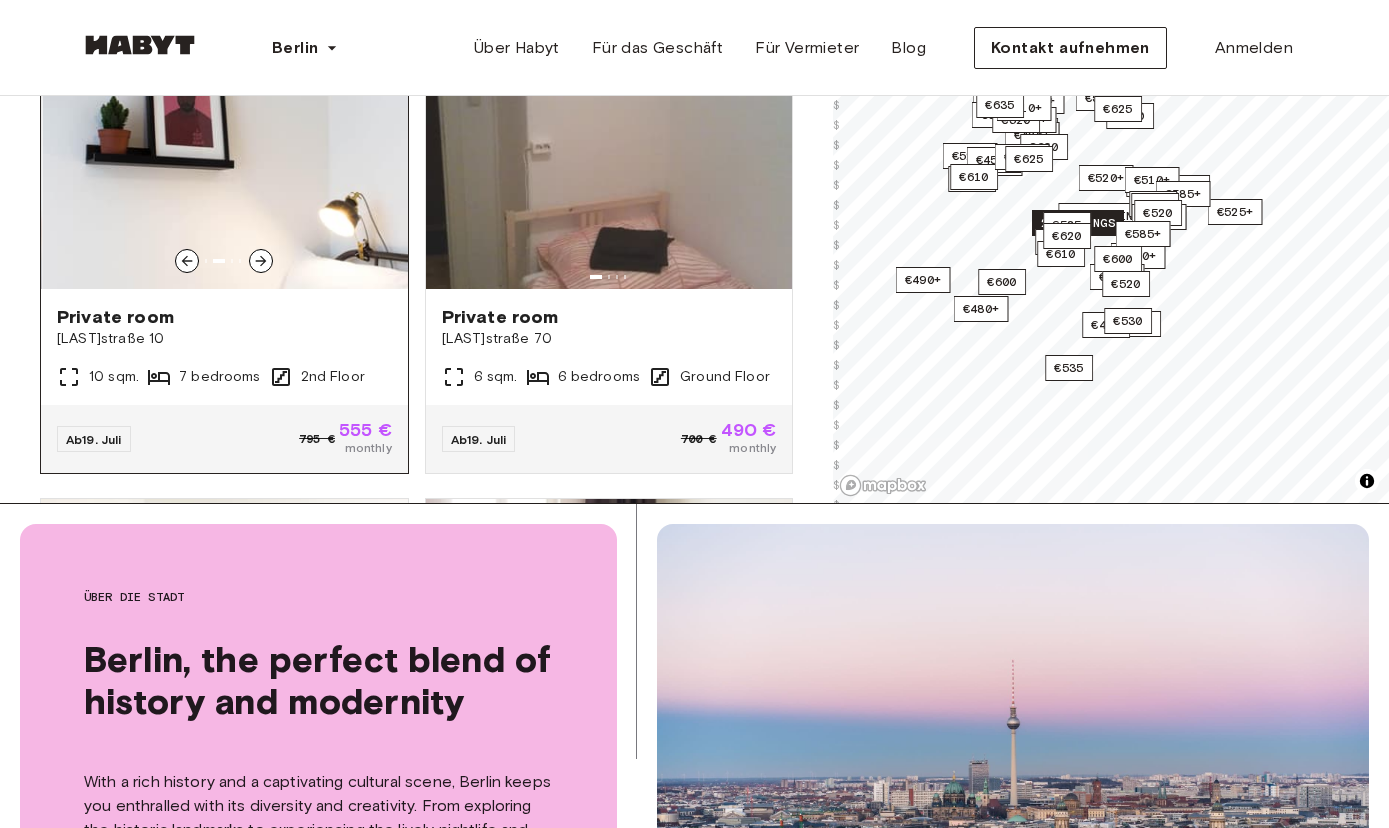 click 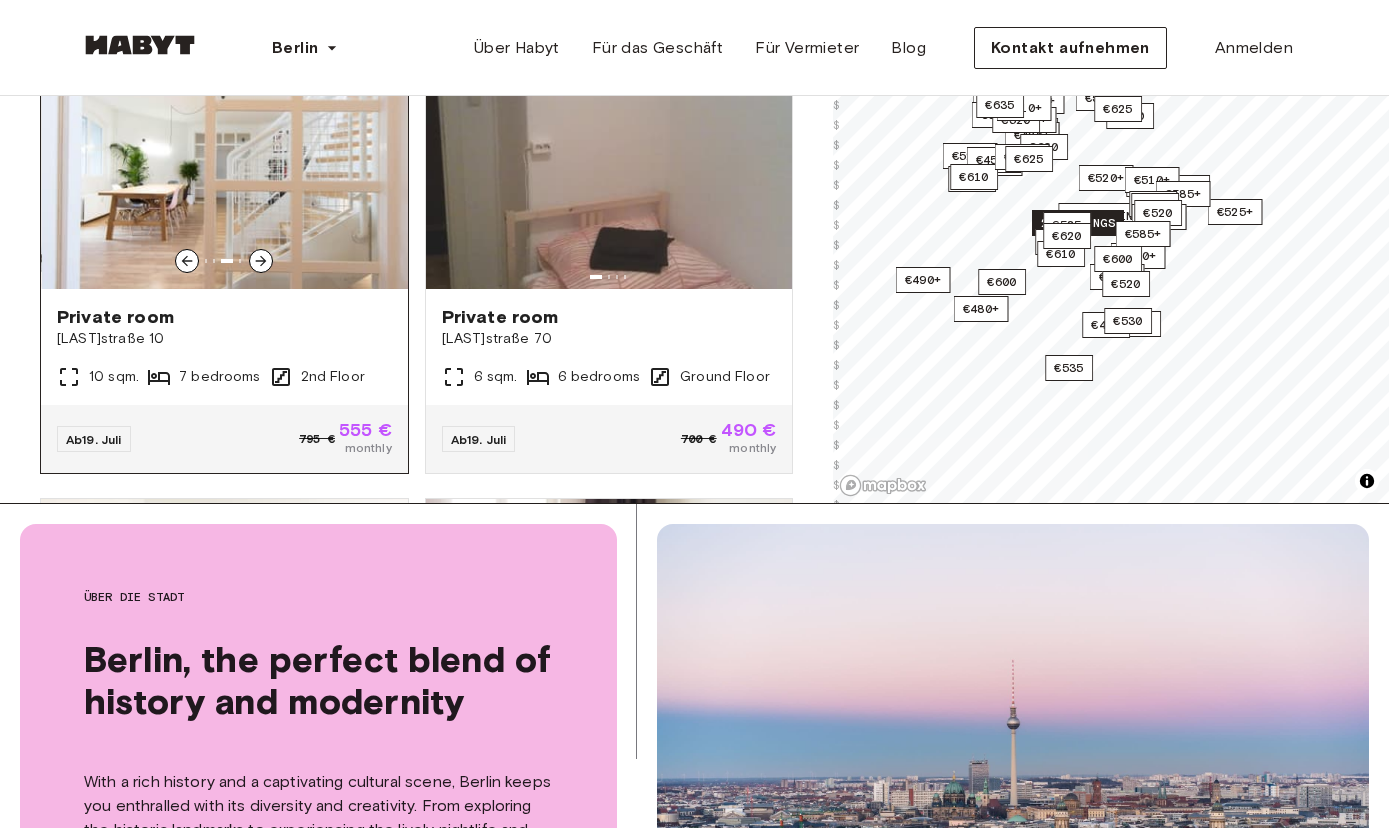 click 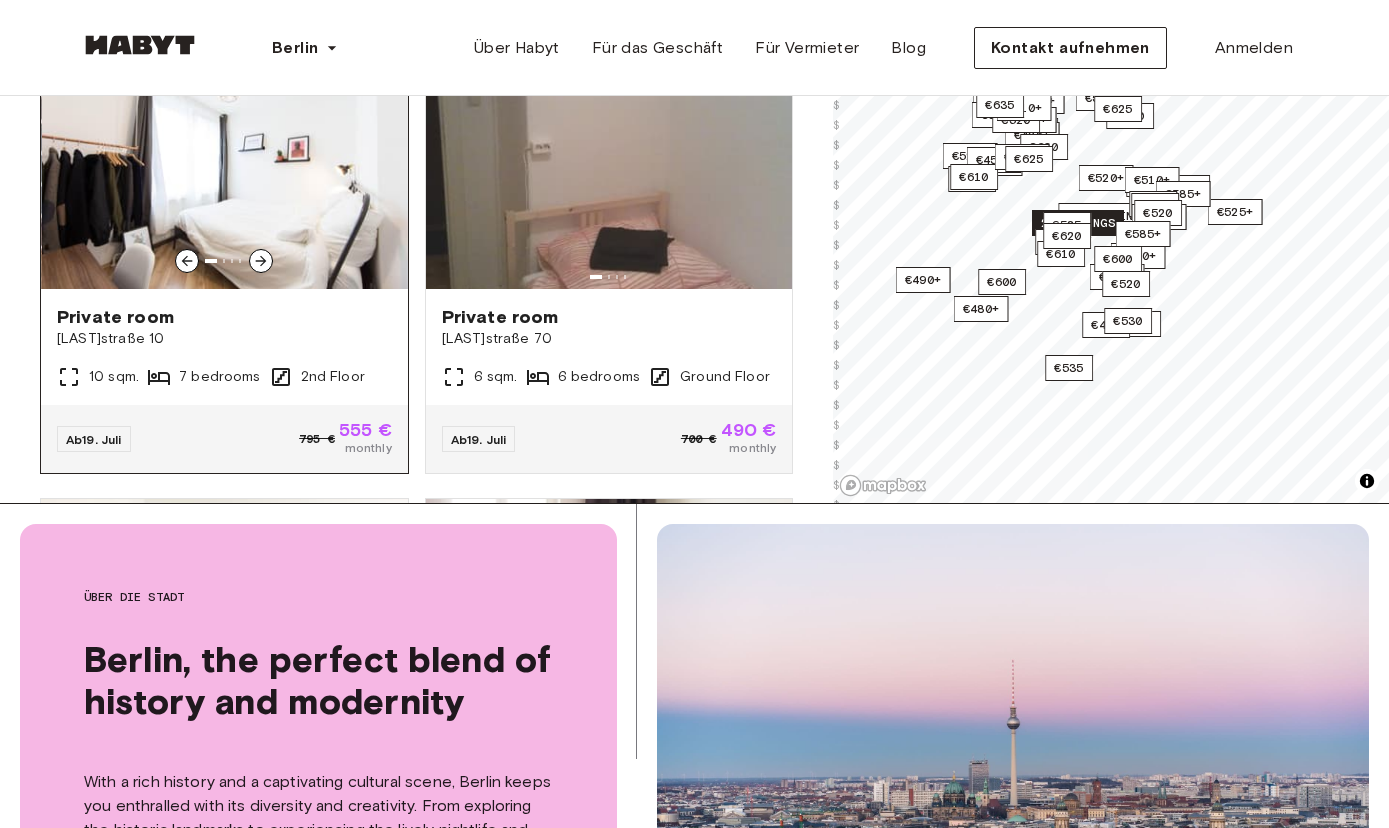 click at bounding box center (225, 169) 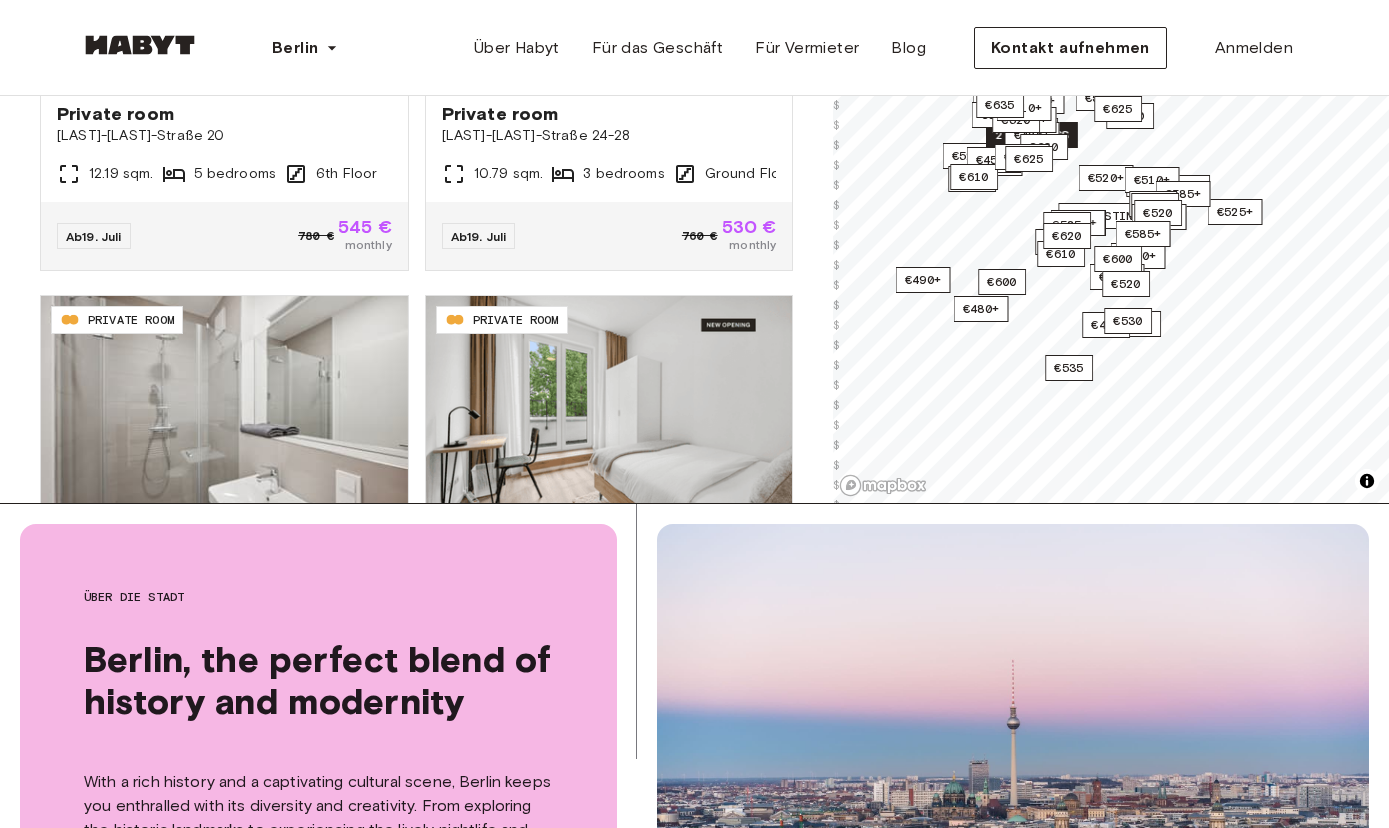 scroll, scrollTop: 0, scrollLeft: 0, axis: both 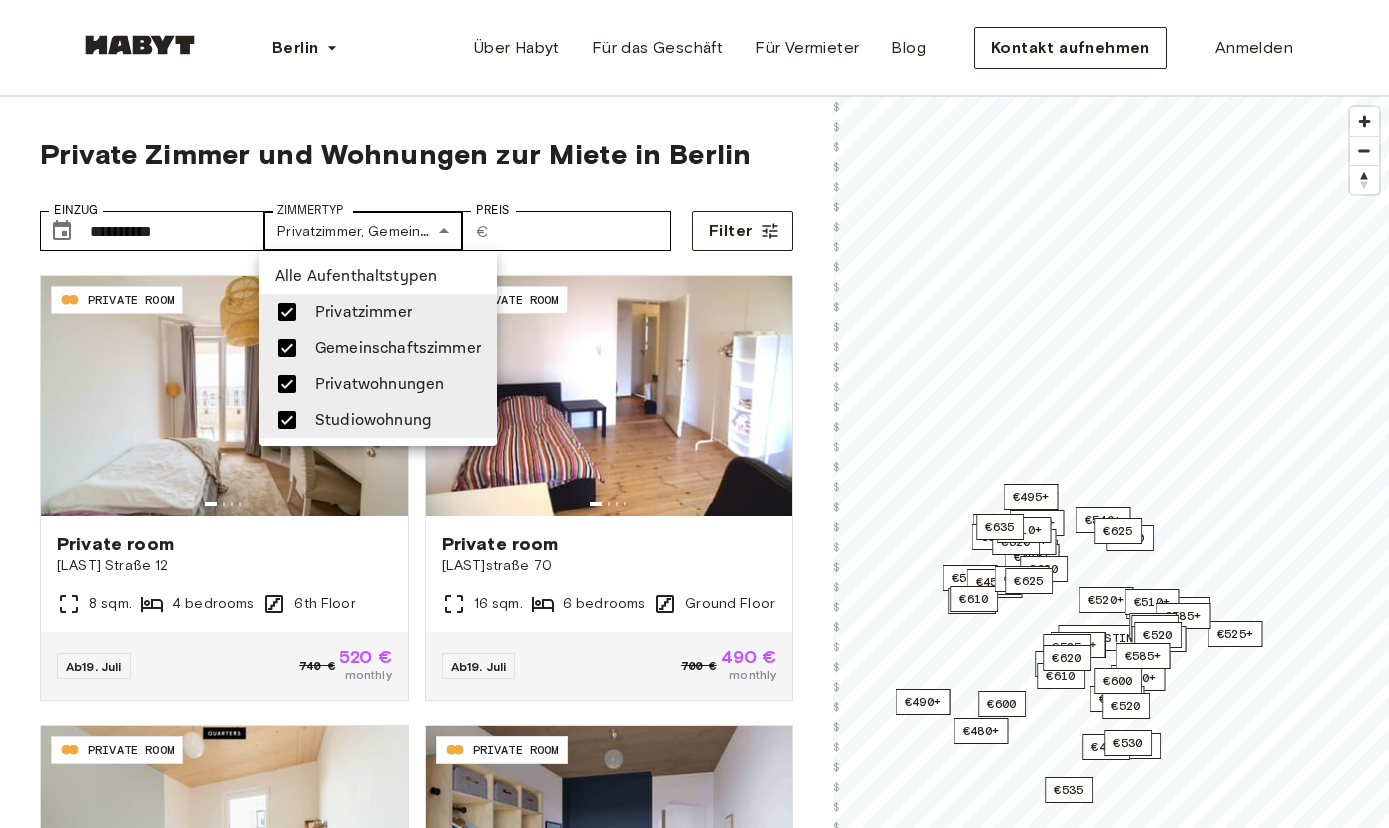 click on "**********" at bounding box center (694, 2480) 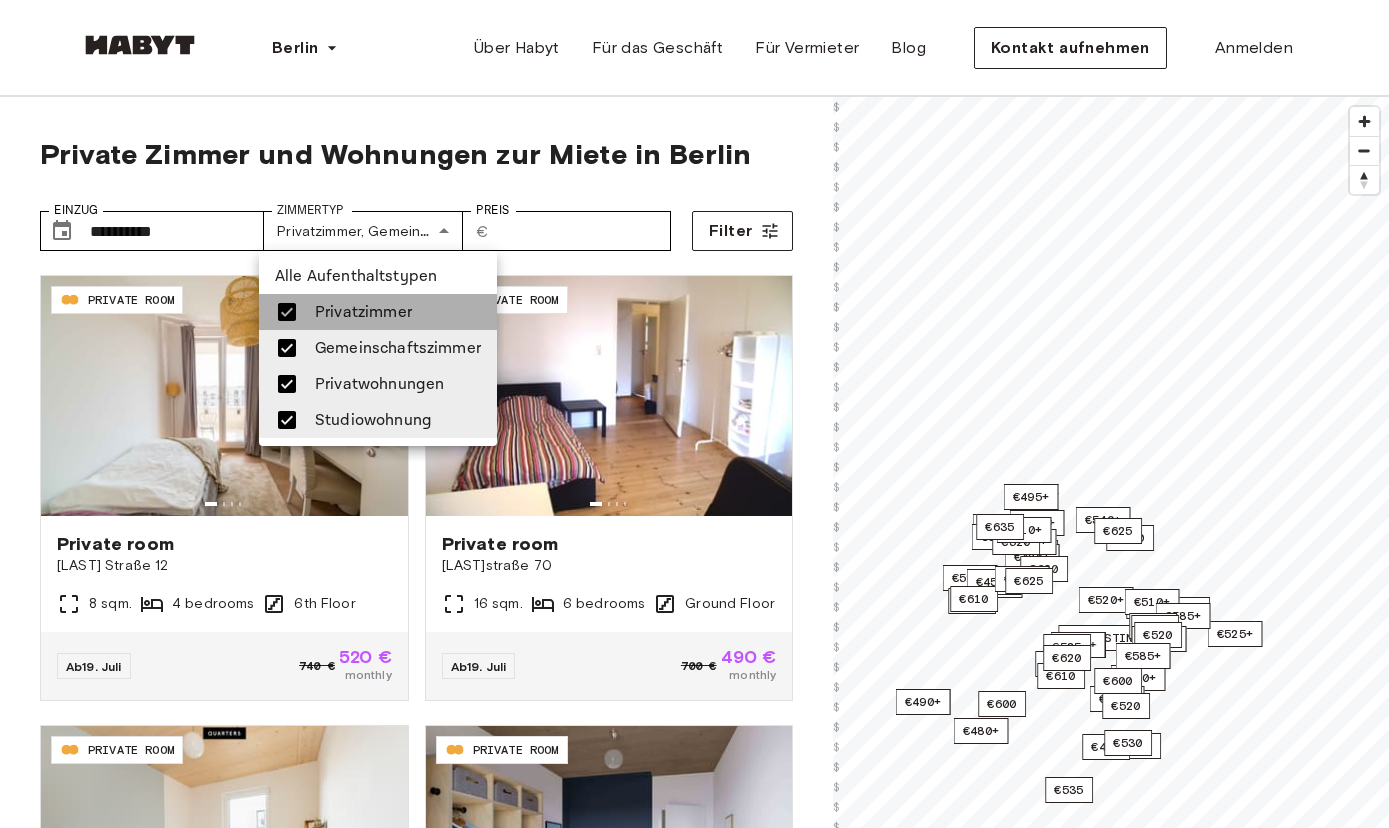 click on "Privatzimmer" at bounding box center (378, 312) 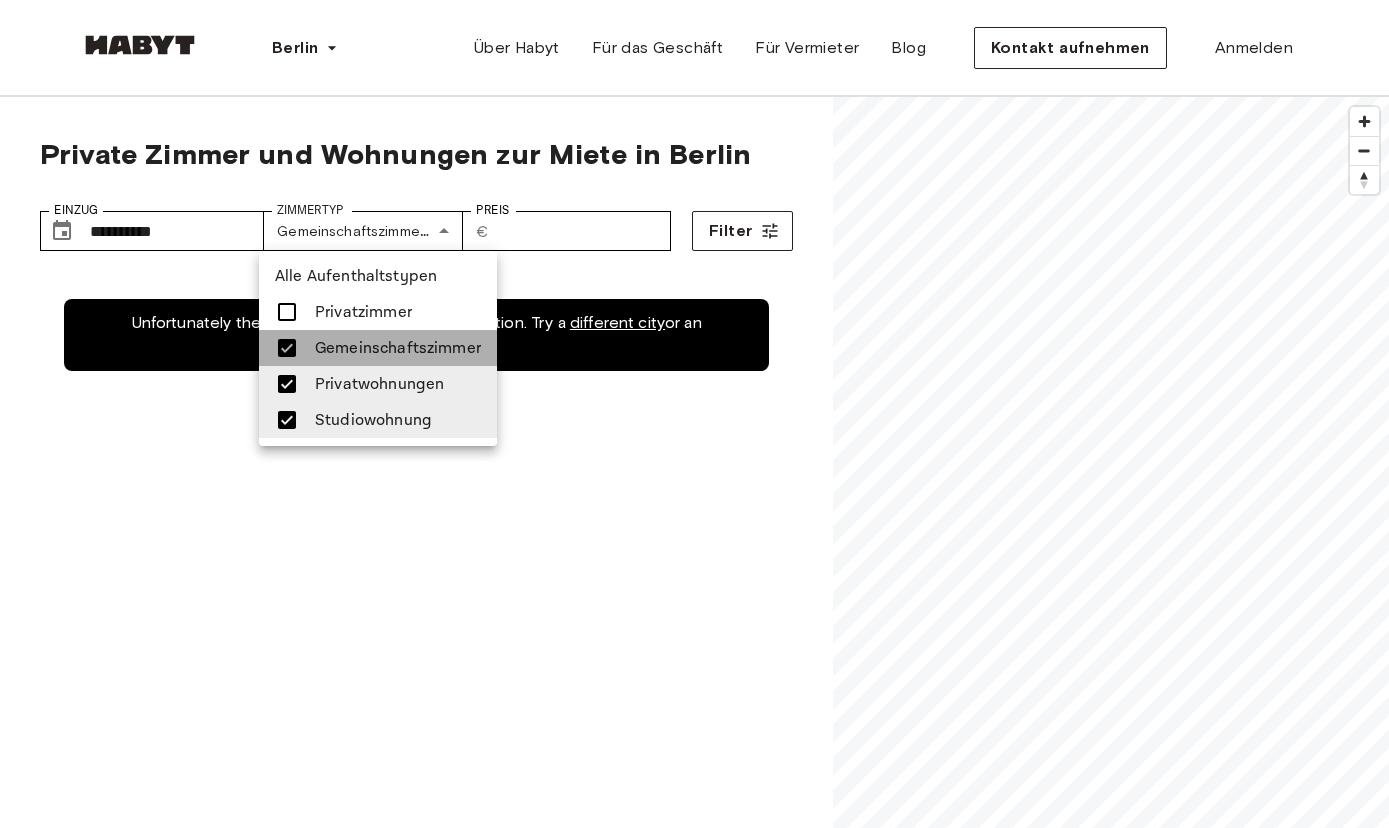 click on "Gemeinschaftszimmer" at bounding box center (398, 348) 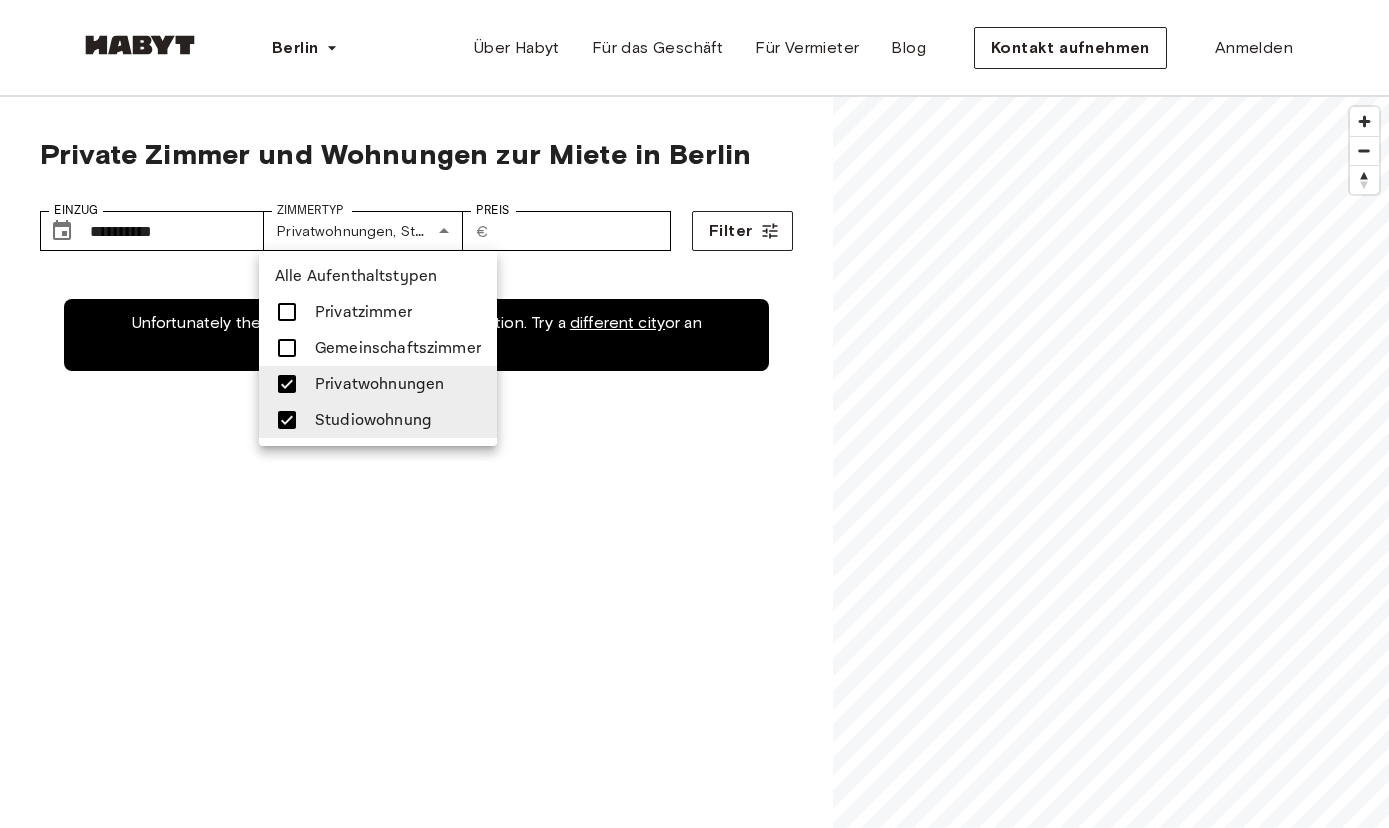 click at bounding box center (694, 414) 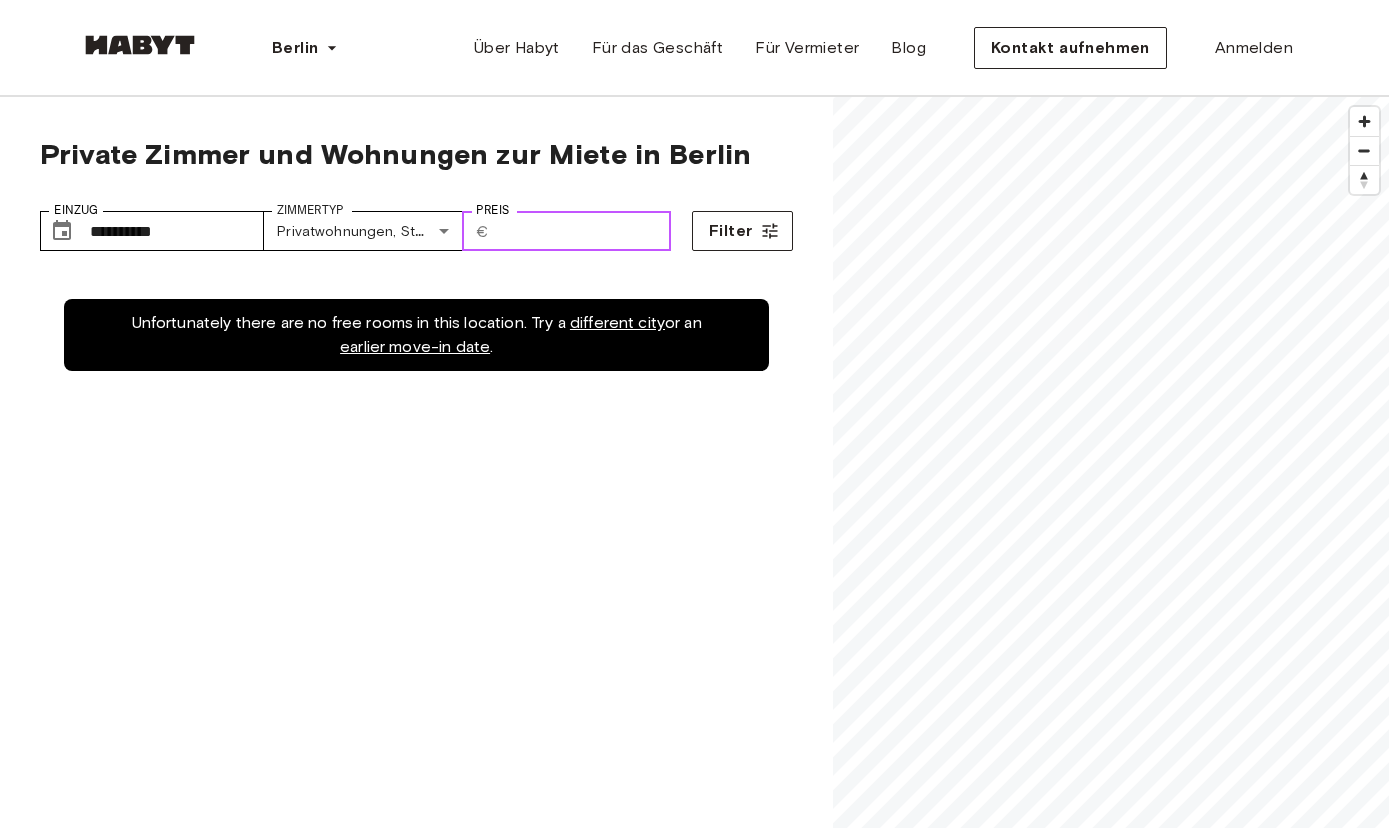 click on "***" at bounding box center [584, 231] 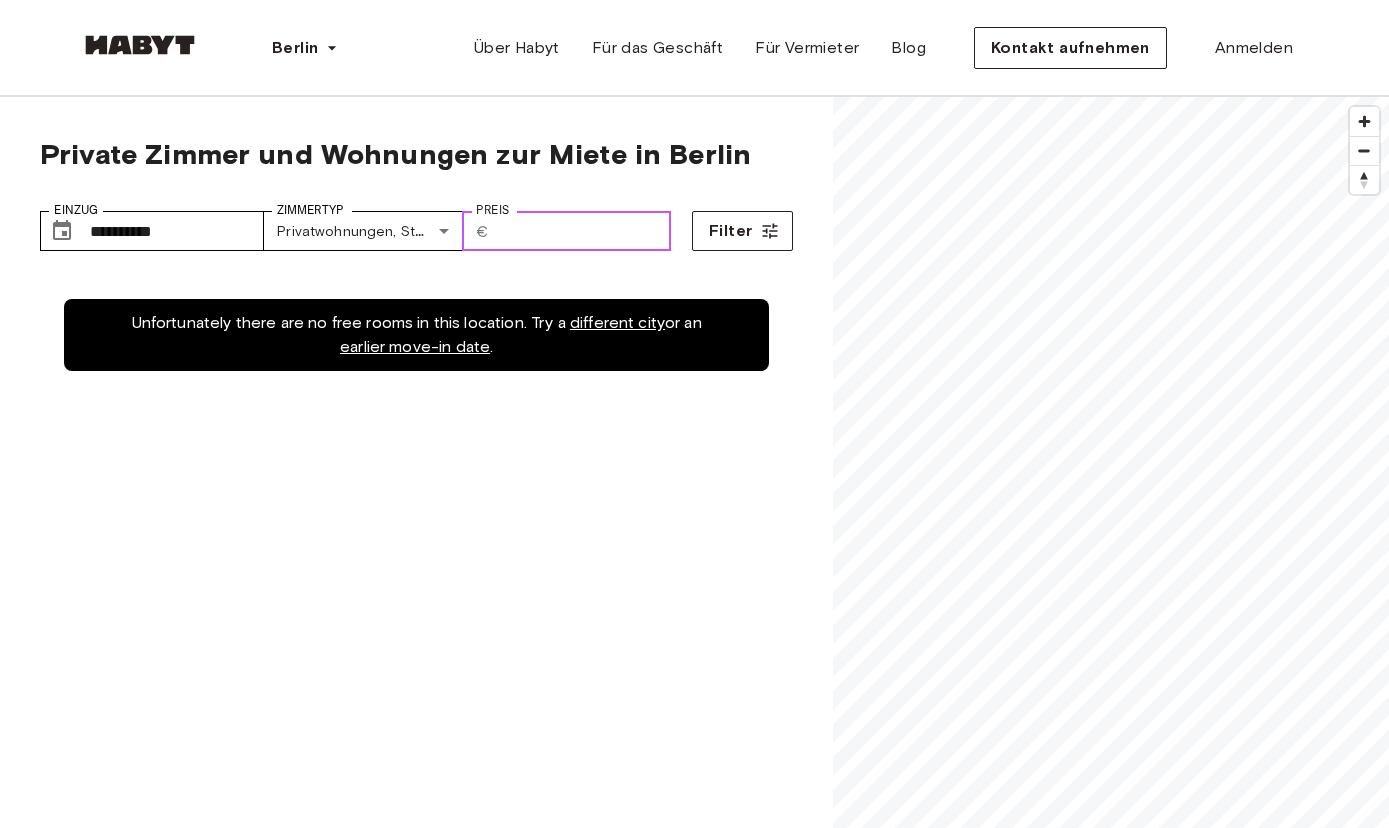 type on "*" 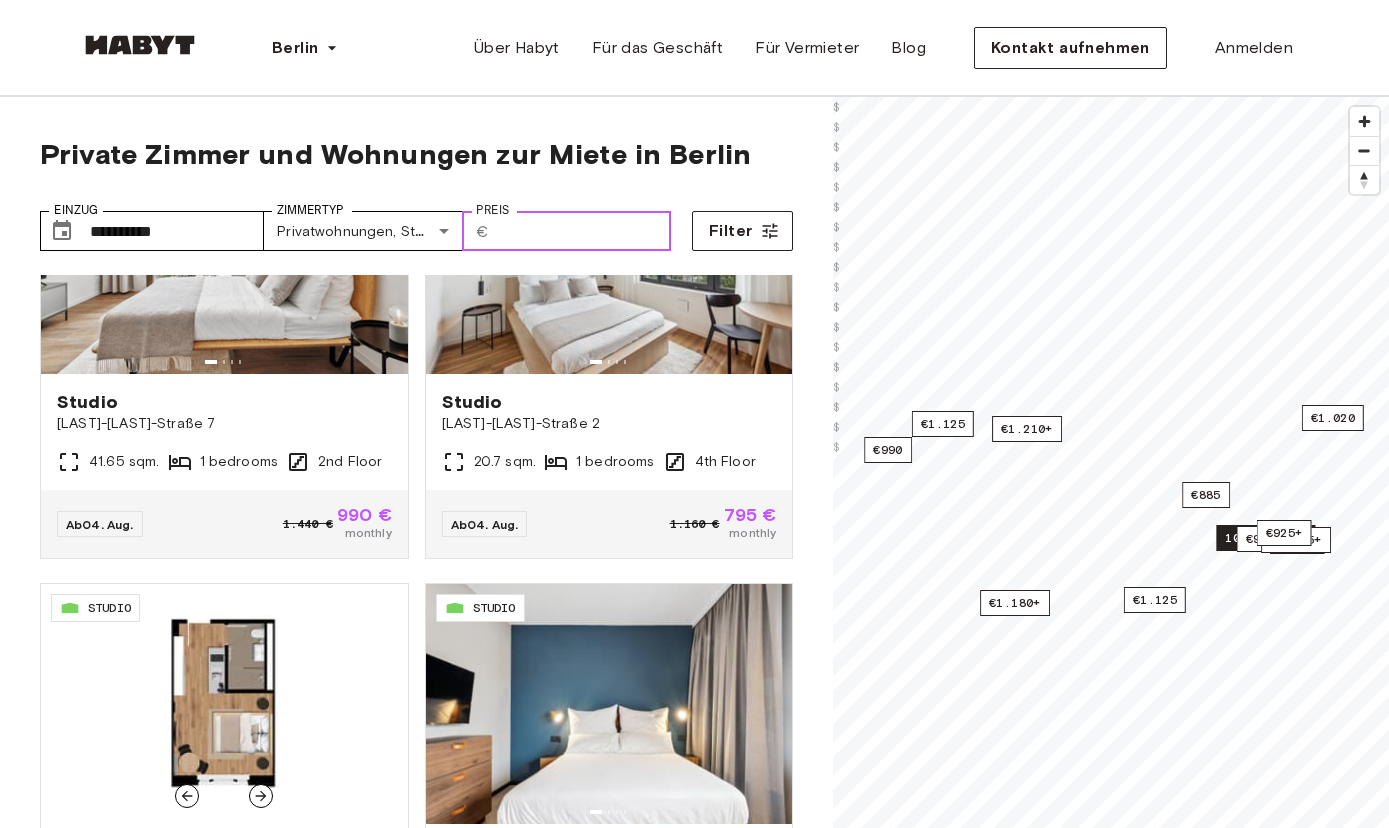 scroll, scrollTop: 1692, scrollLeft: 0, axis: vertical 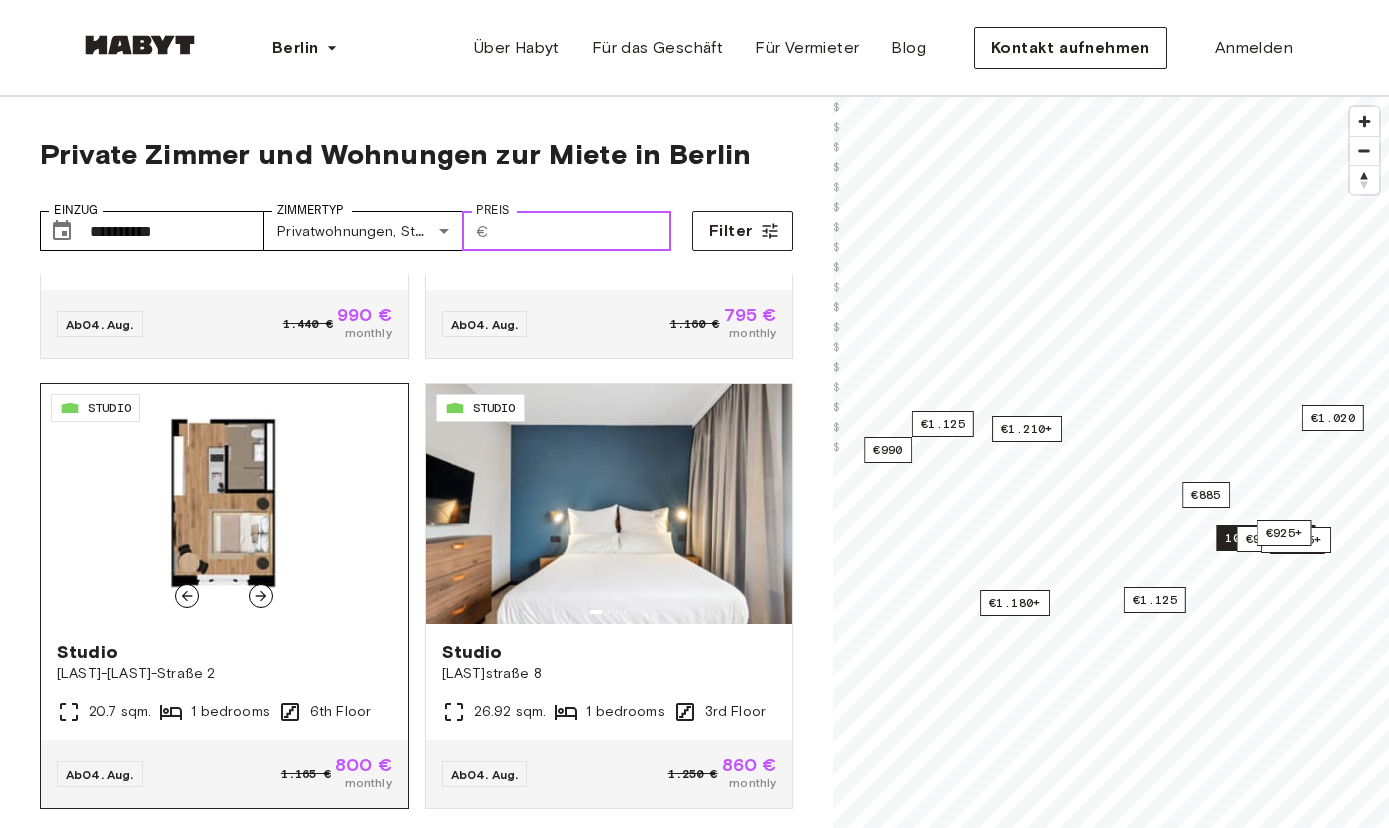 type 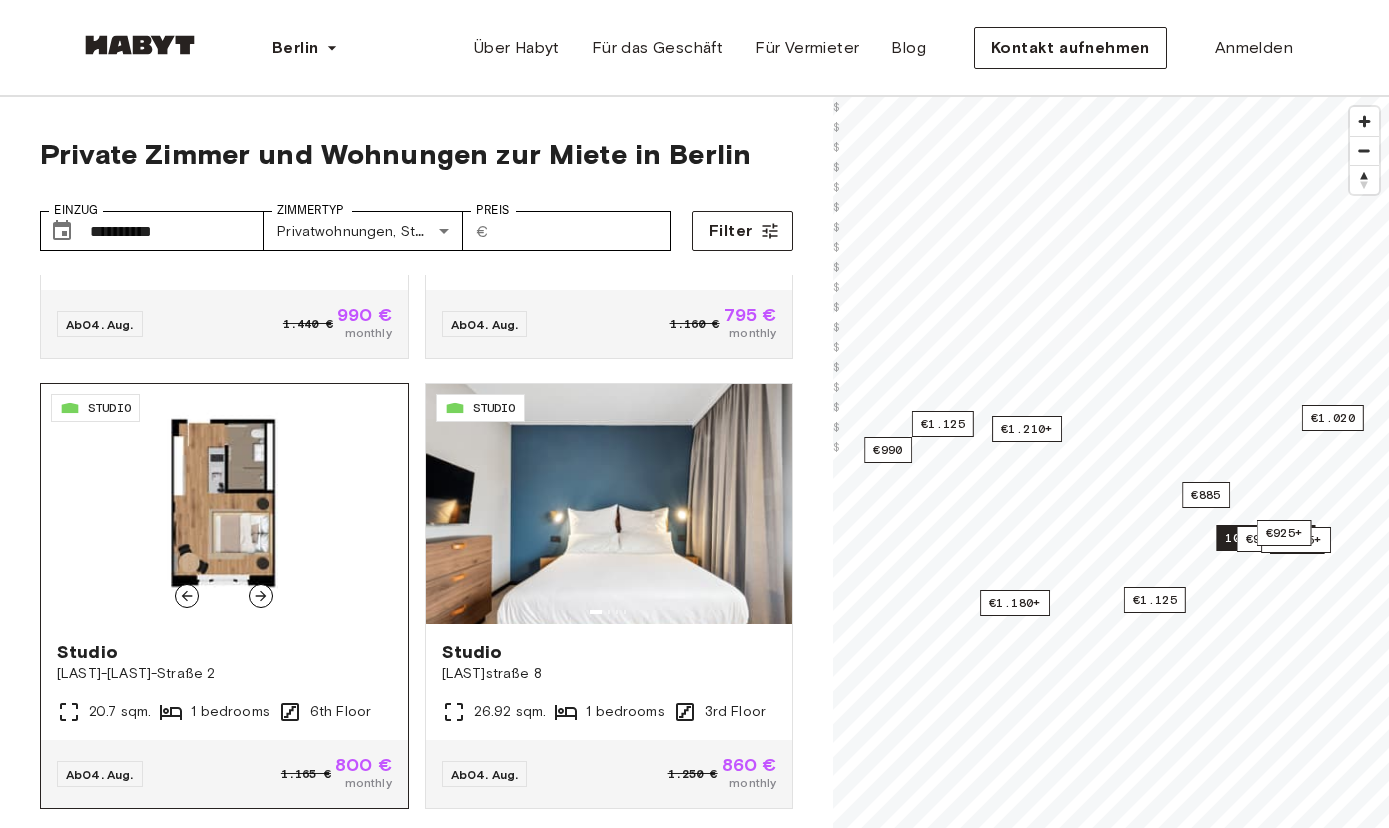 click 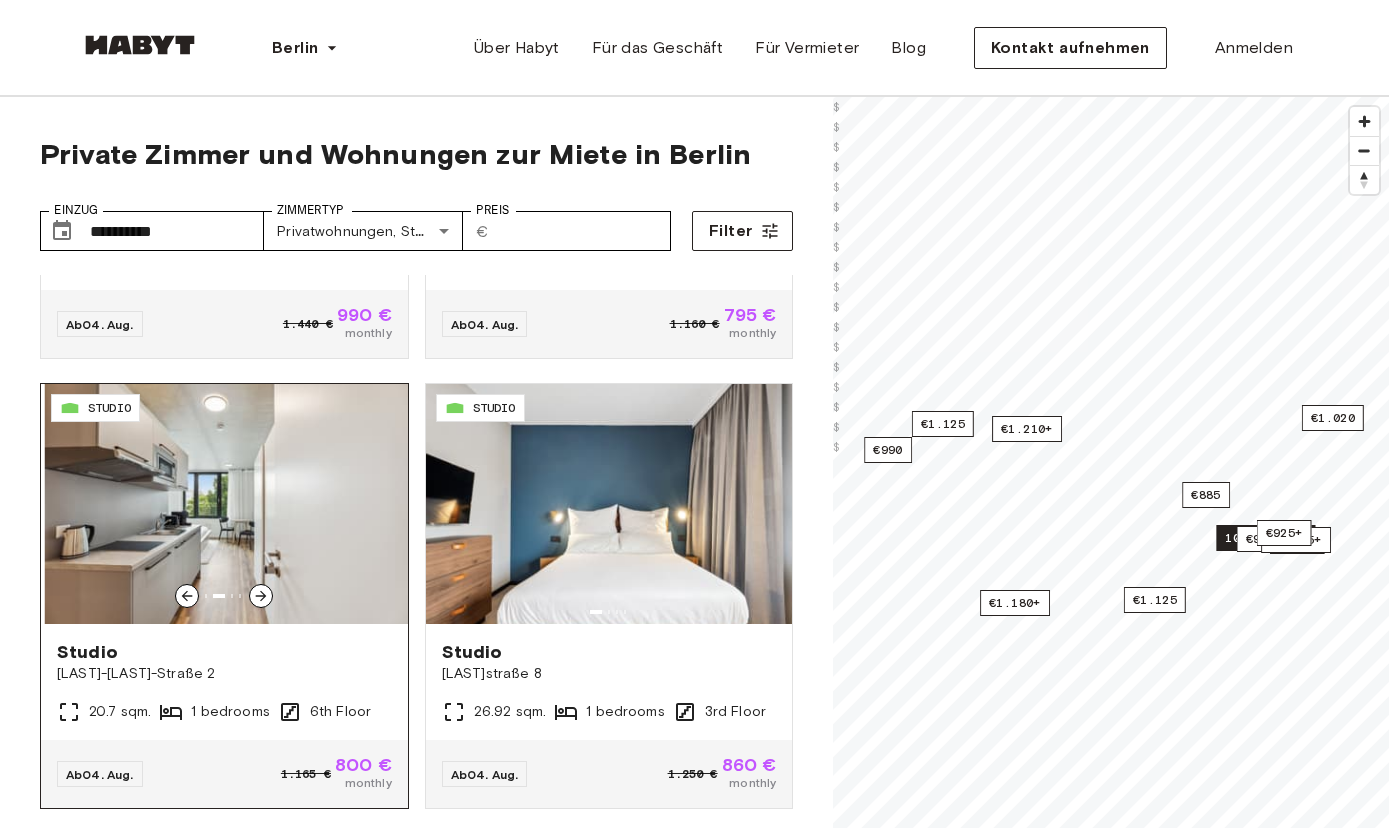 click 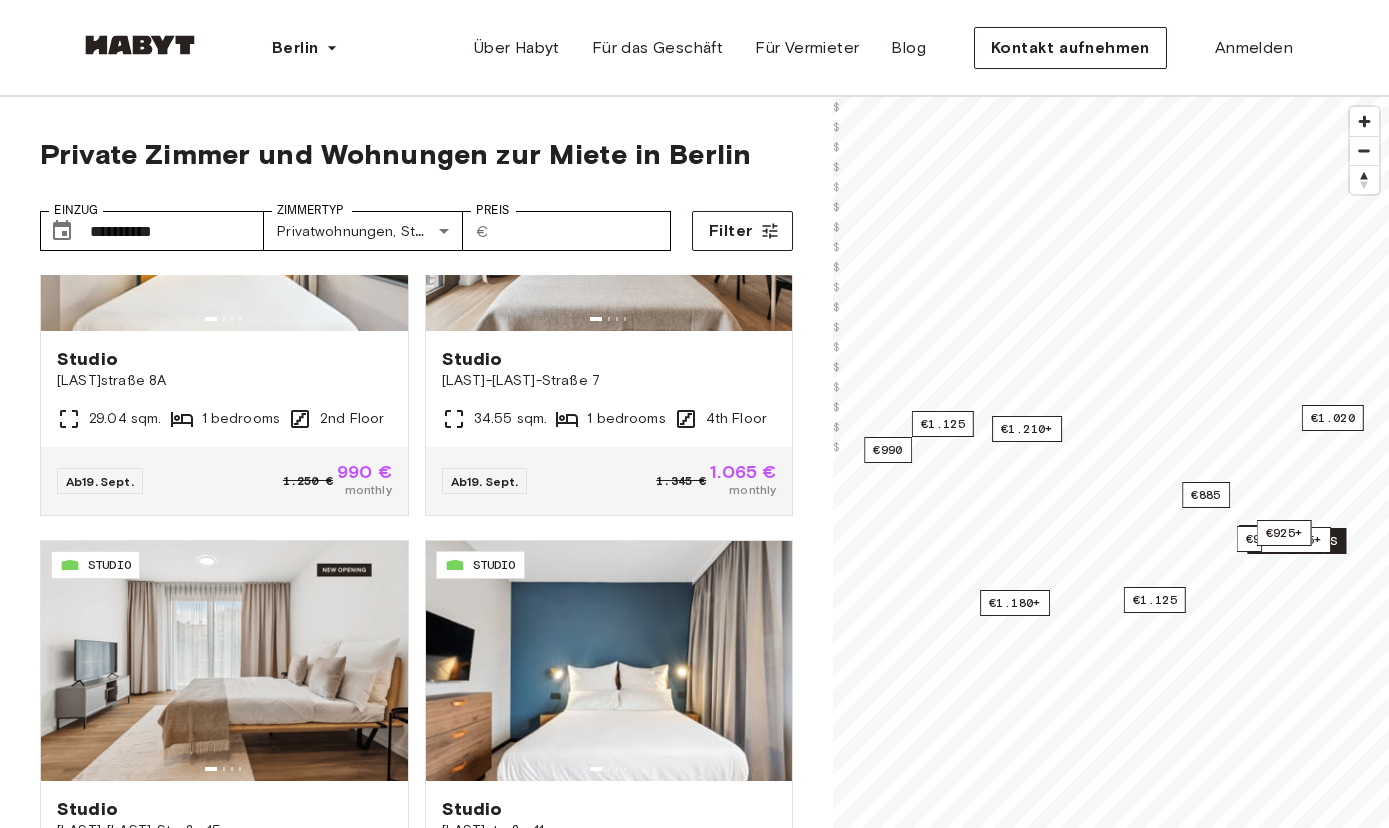 scroll, scrollTop: 9186, scrollLeft: 0, axis: vertical 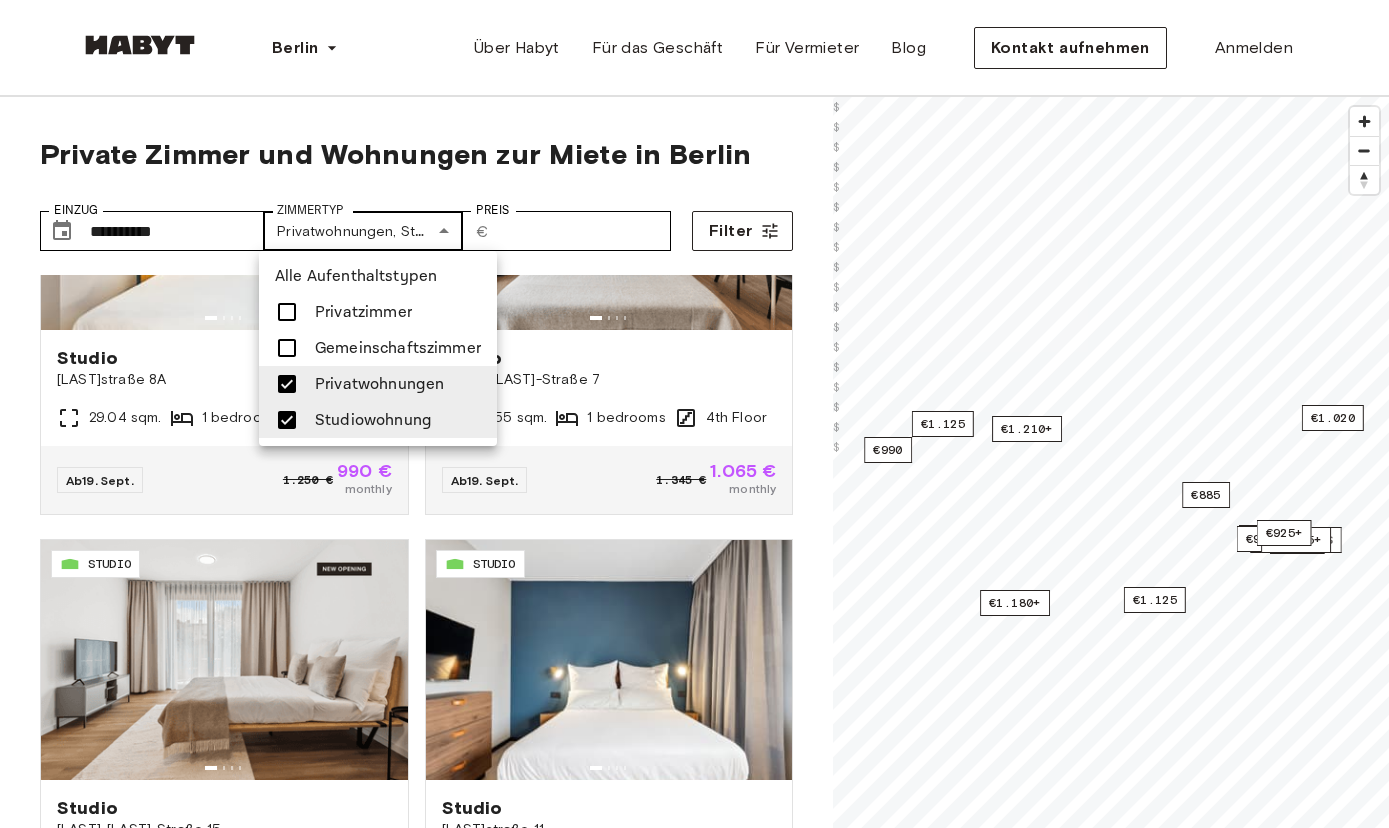 click on "**********" at bounding box center [694, 2480] 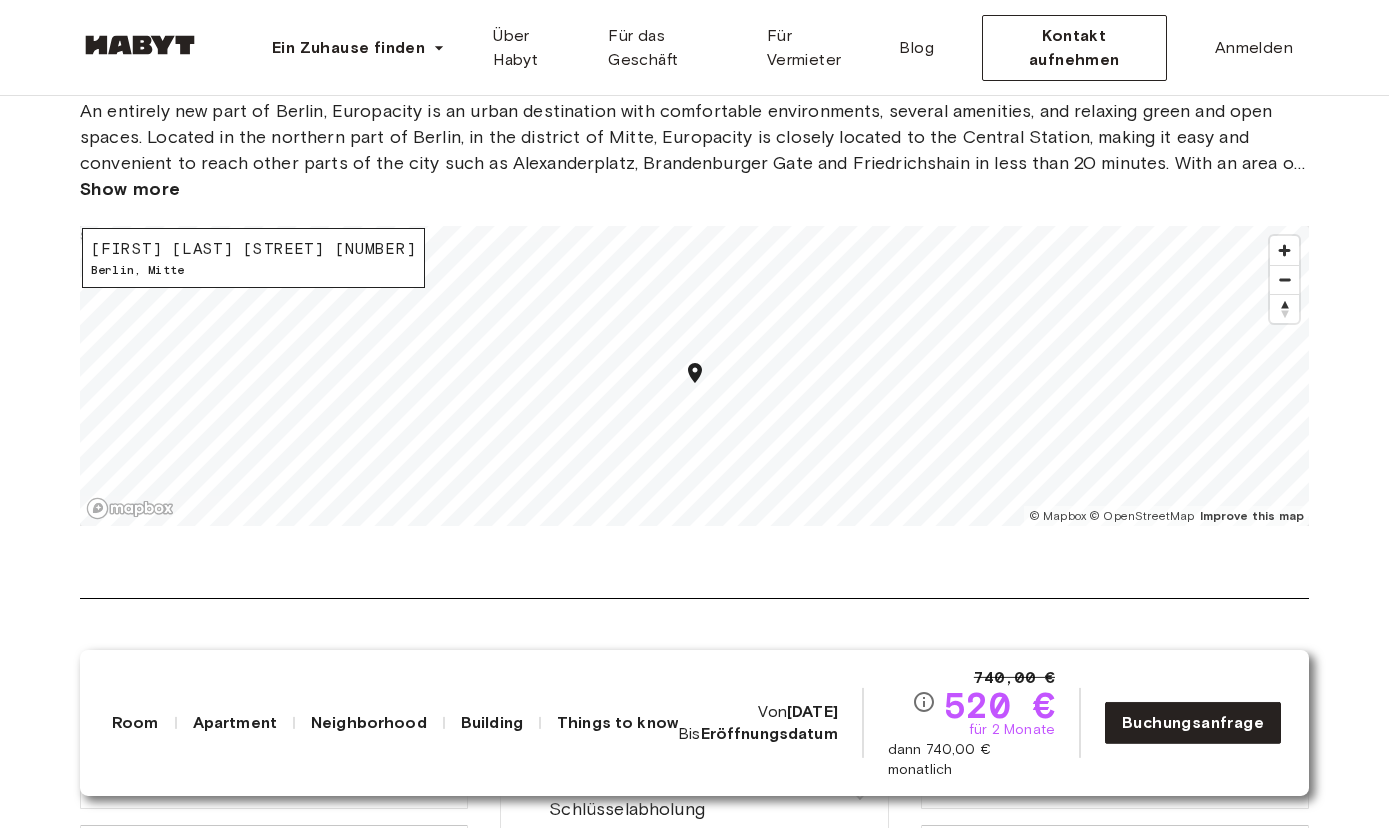 scroll, scrollTop: 2347, scrollLeft: 0, axis: vertical 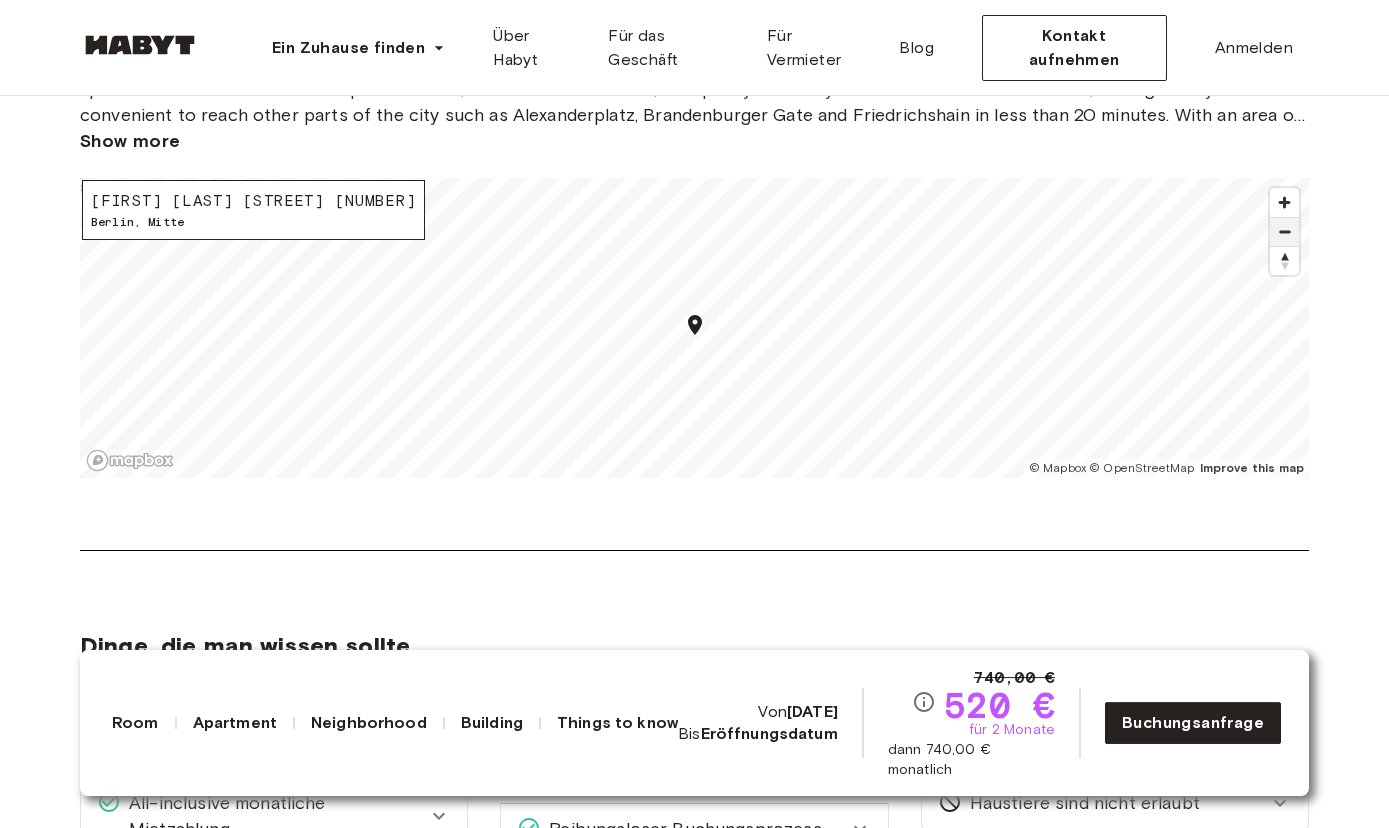 click at bounding box center [1284, 232] 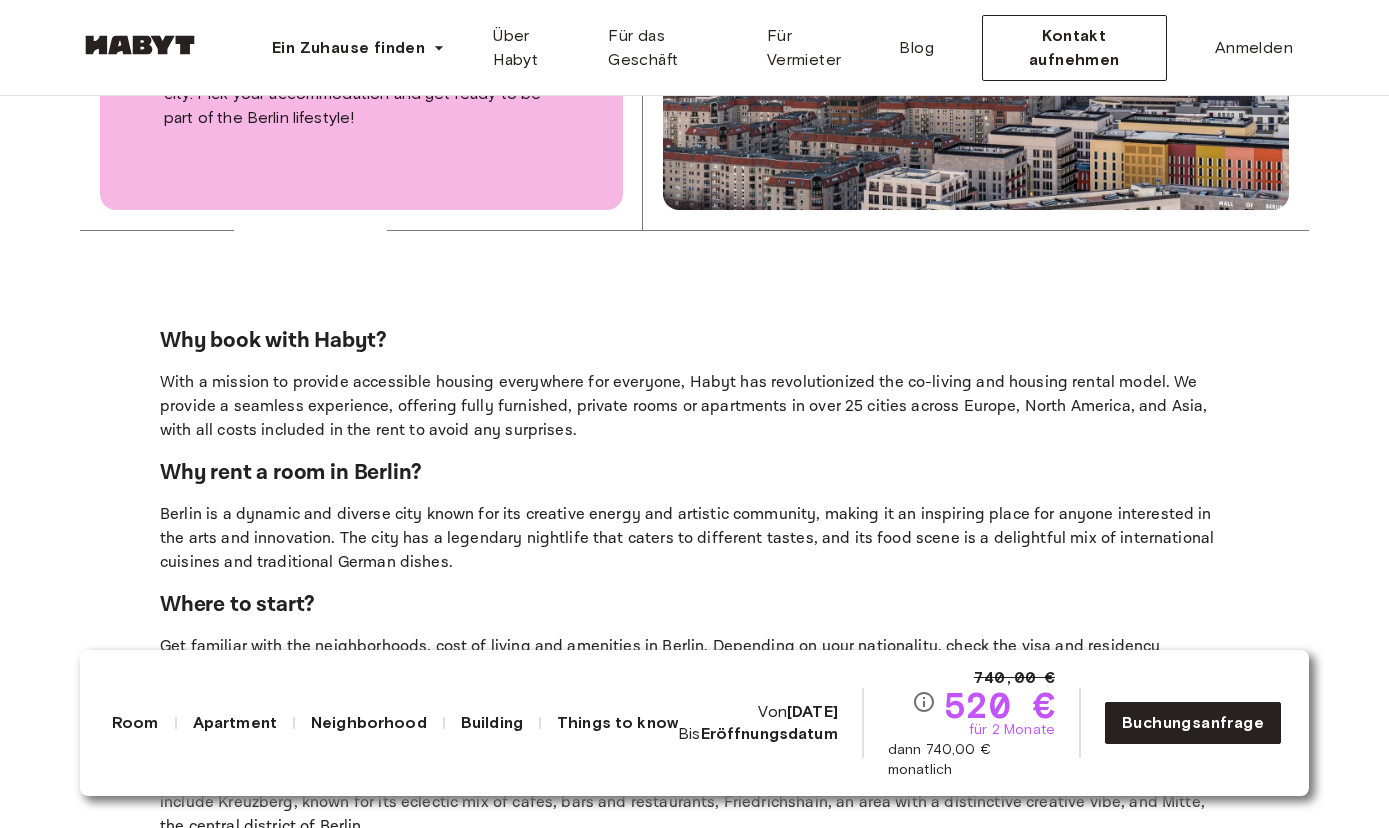 scroll, scrollTop: 4008, scrollLeft: 0, axis: vertical 